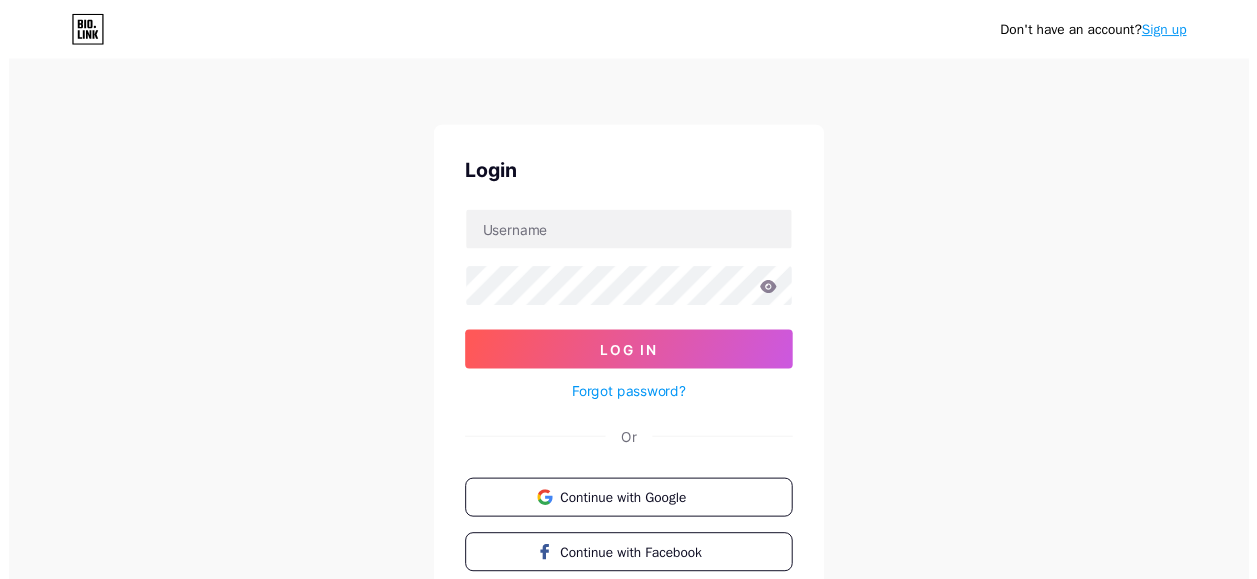 scroll, scrollTop: 0, scrollLeft: 0, axis: both 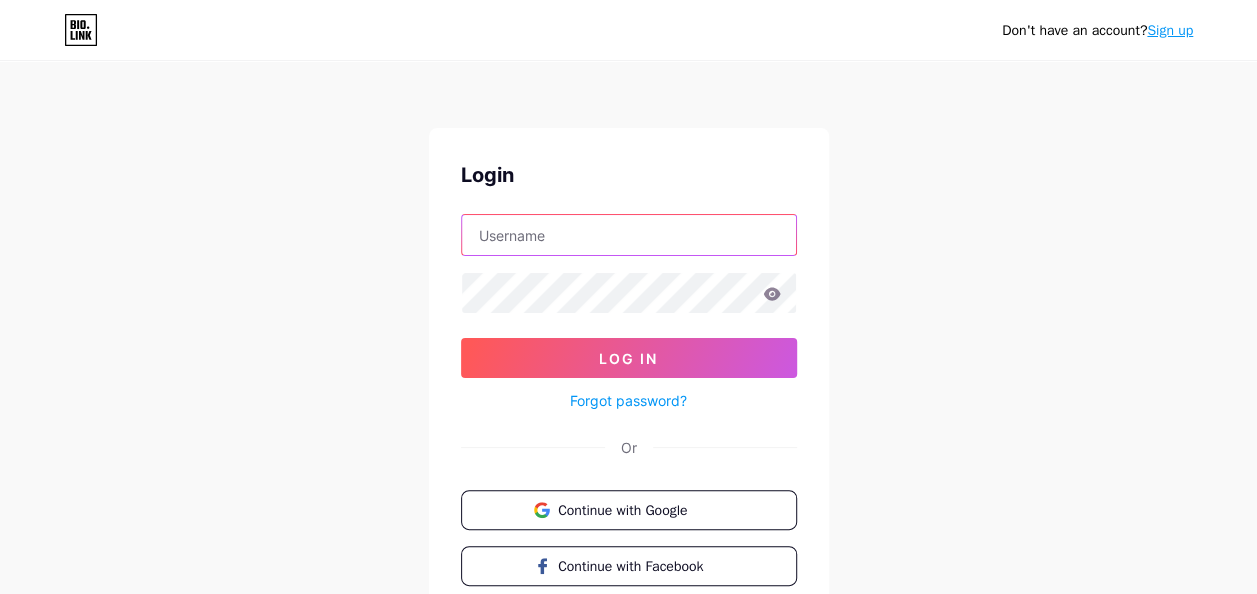 click at bounding box center [629, 235] 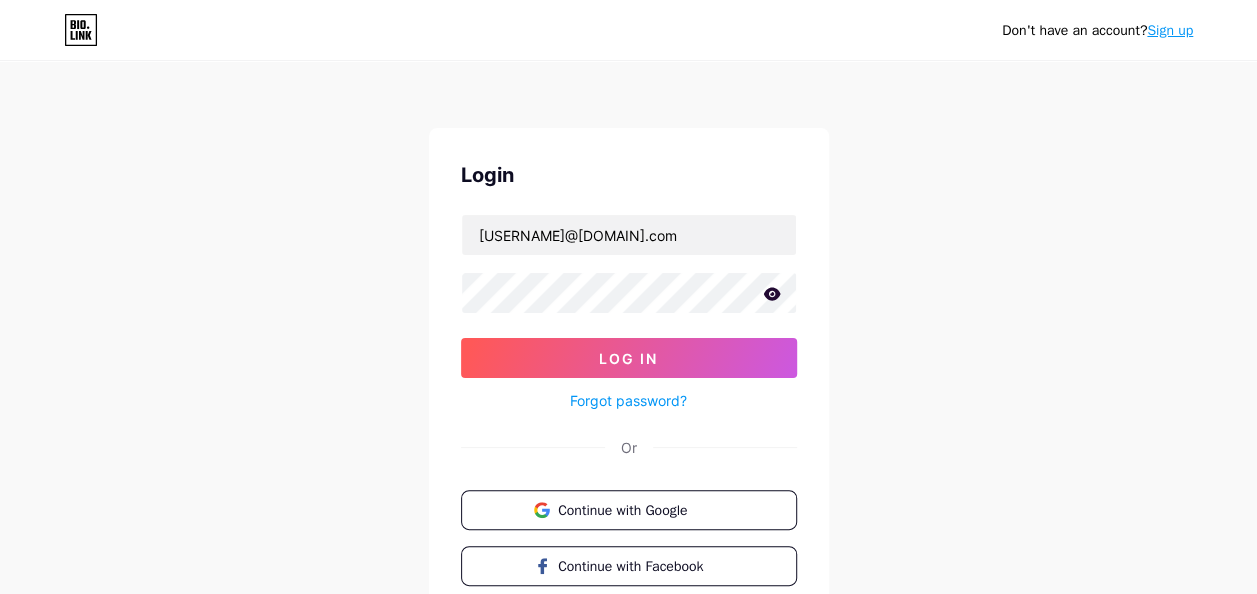 click 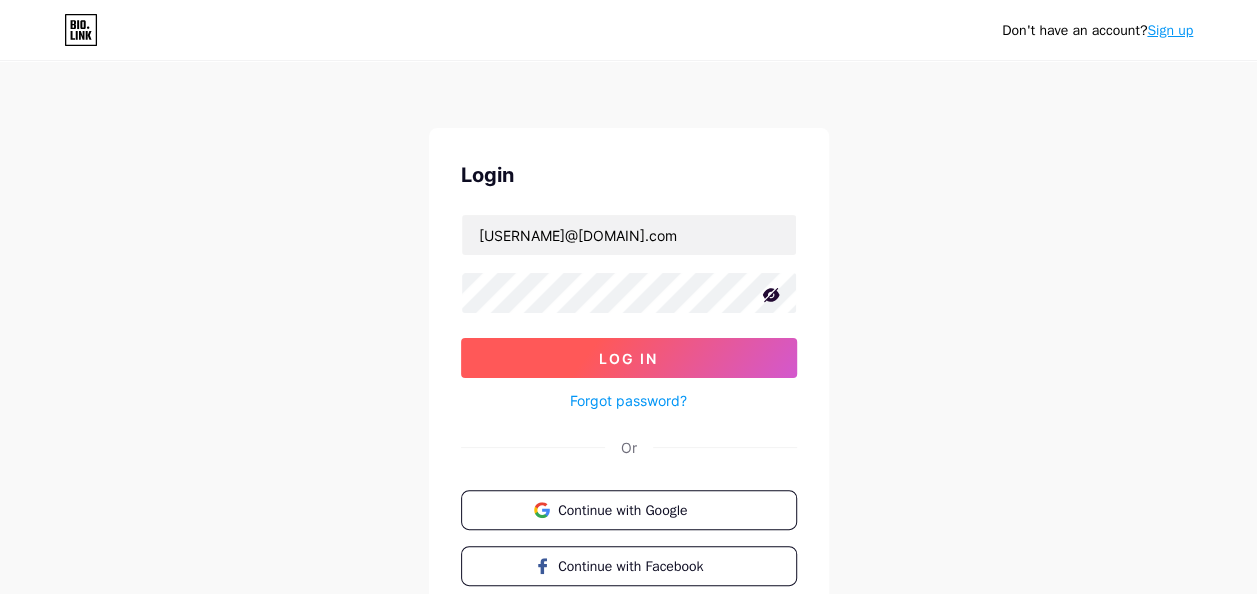 click on "Log In" at bounding box center [628, 358] 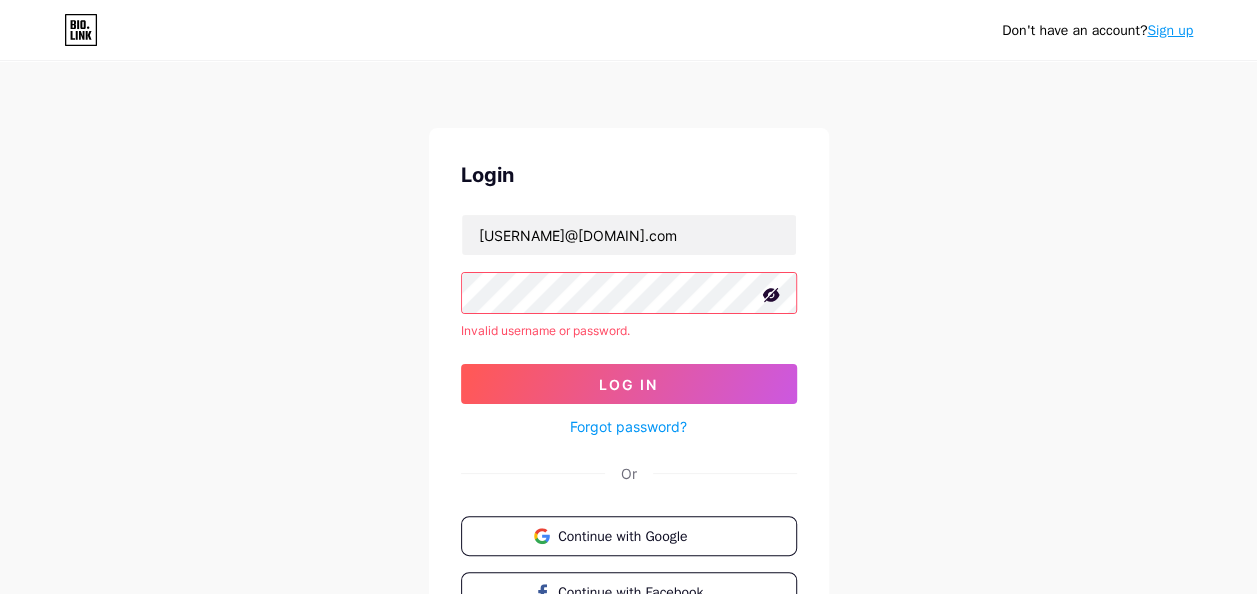 click on "Login     [USERNAME]@[DOMAIN]           Invalid username or password.     Log In
Forgot password?
Or       Continue with Google     Continue with Facebook
Continue with Apple" at bounding box center (629, 414) 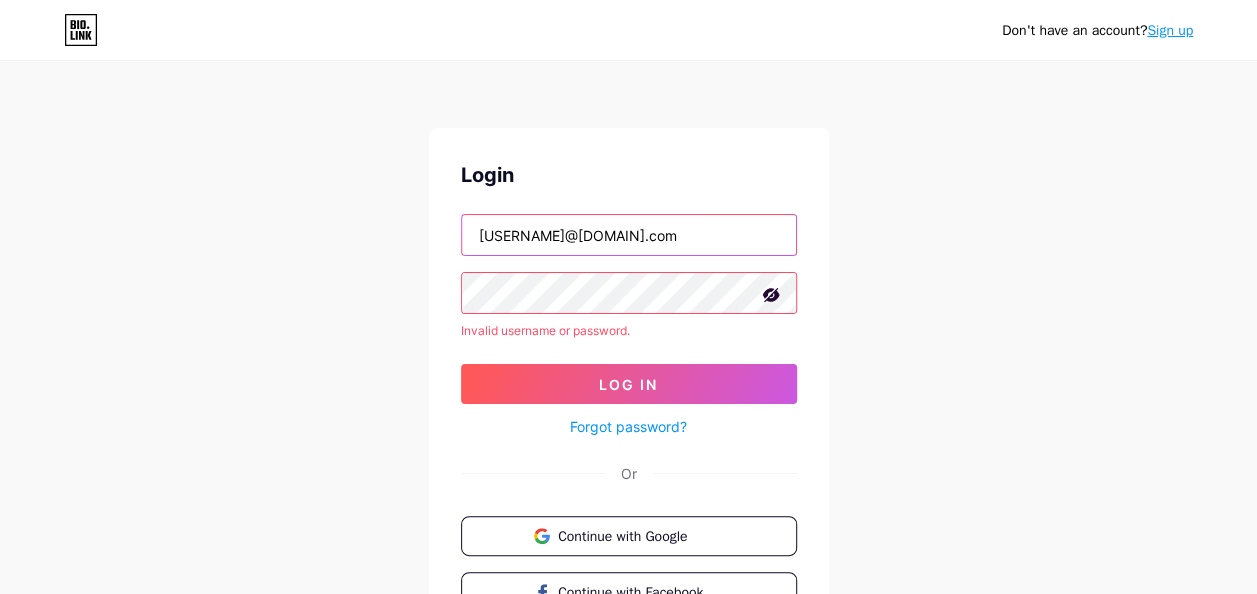 click on "[USERNAME]@[DOMAIN].com" at bounding box center [629, 235] 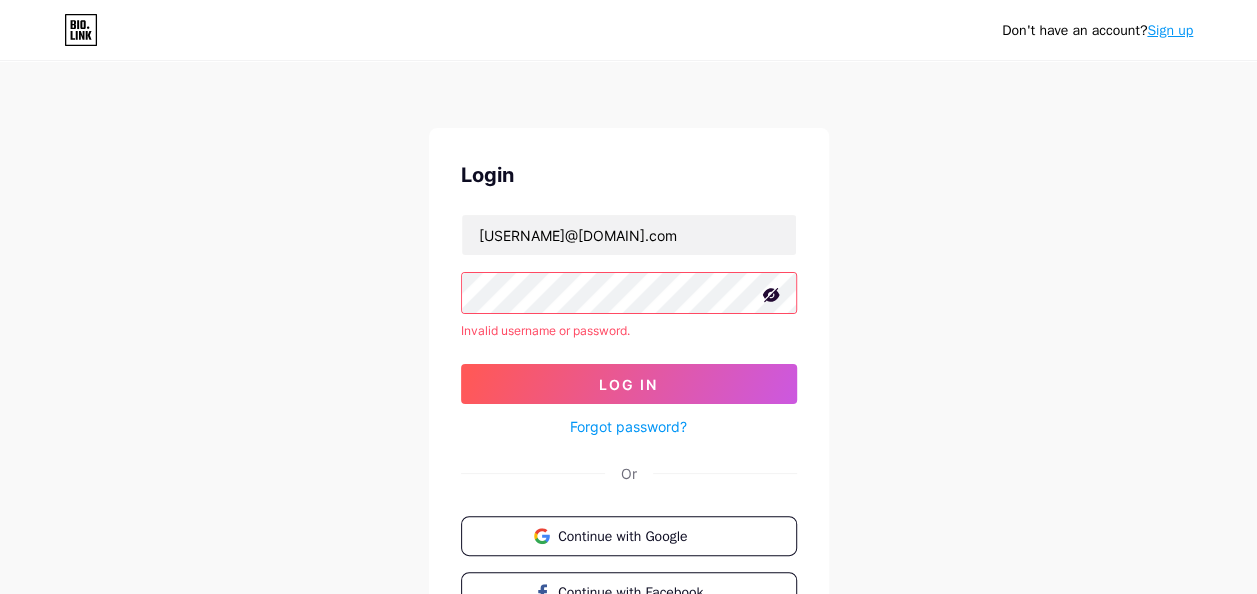click on "Don't have an account?  Sign up   Login     [USERNAME]@[DOMAIN]           Invalid username or password.     Log In
Forgot password?
Or       Continue with Google     Continue with Facebook
Continue with Apple" at bounding box center [628, 382] 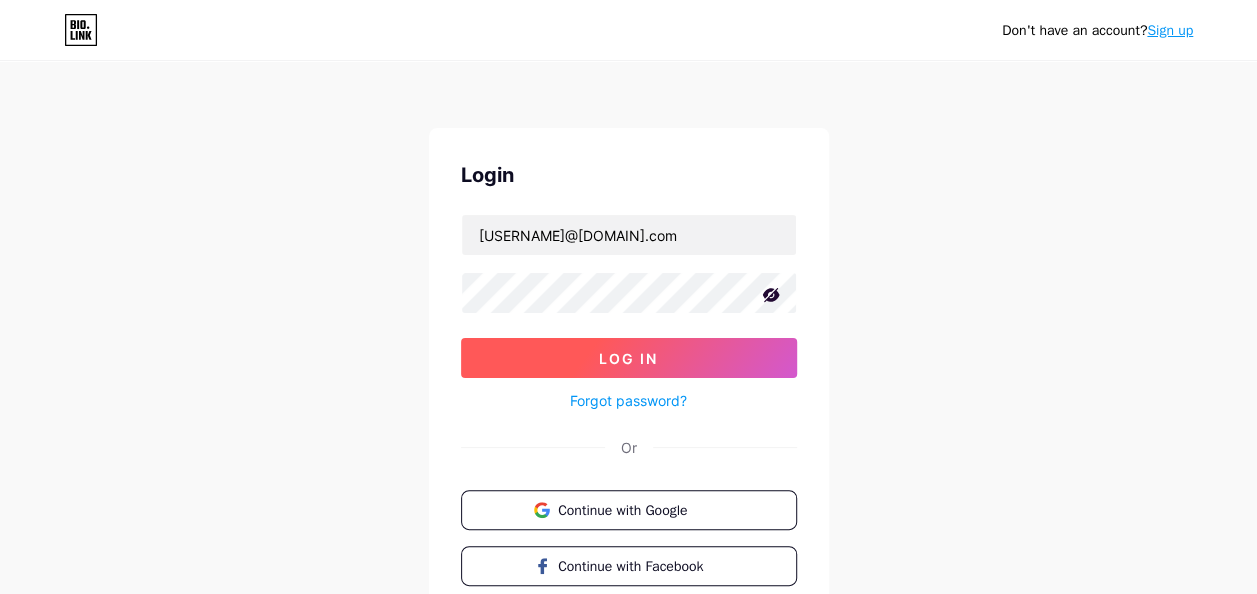 click on "Log In" at bounding box center (629, 358) 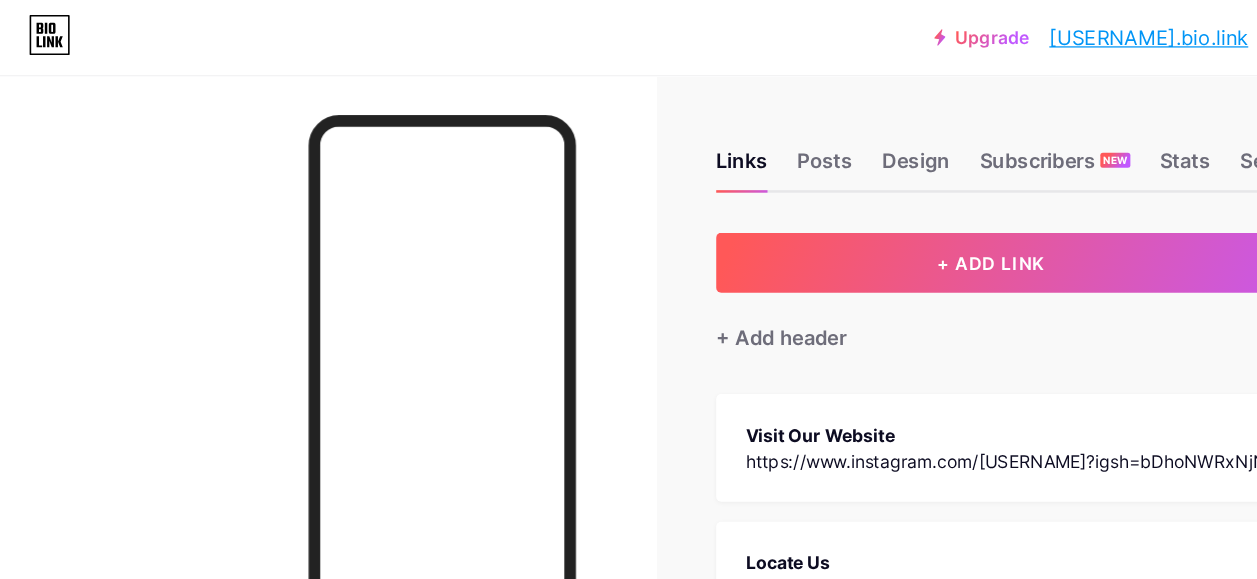 click on "Links
Posts
Design
Subscribers
NEW
Stats
Settings" at bounding box center (924, 119) 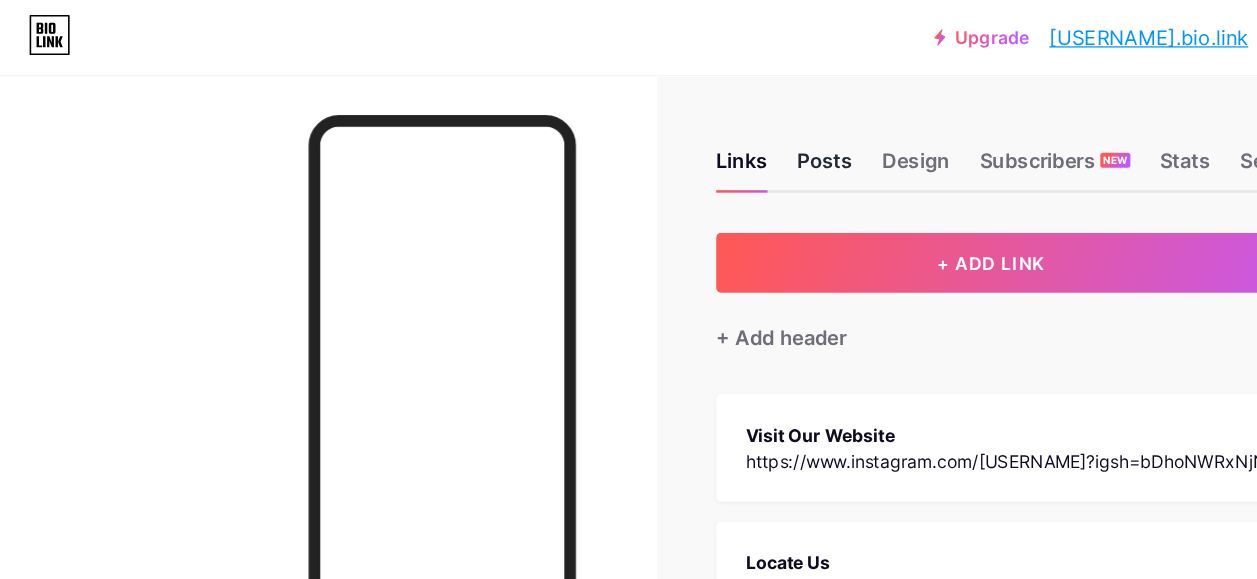 click on "Posts" at bounding box center [701, 134] 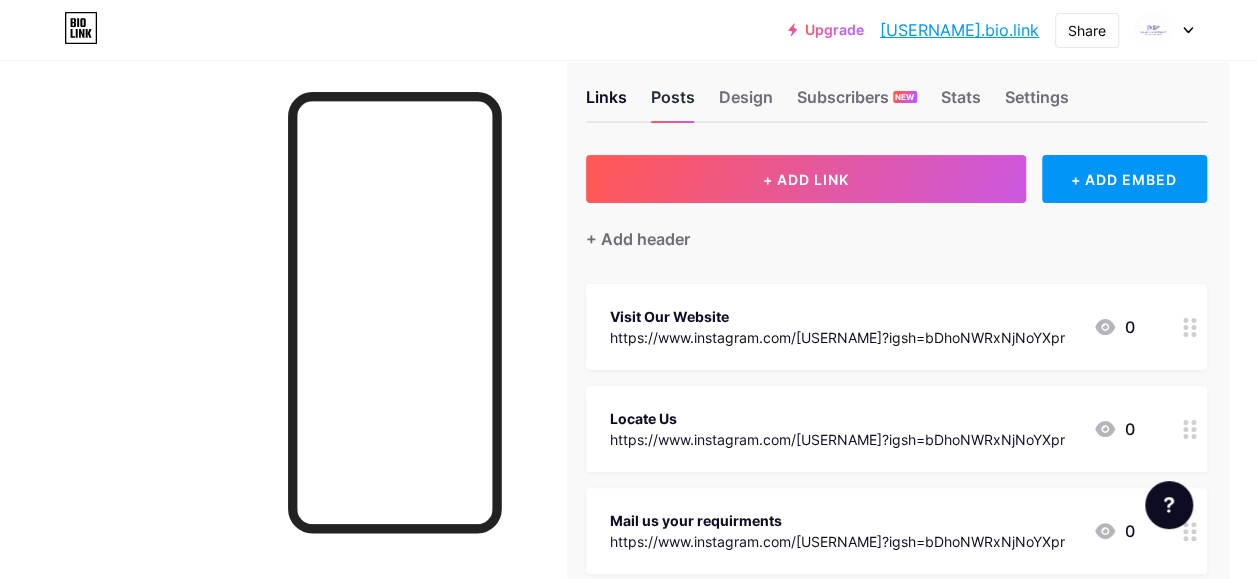scroll, scrollTop: 8, scrollLeft: 16, axis: both 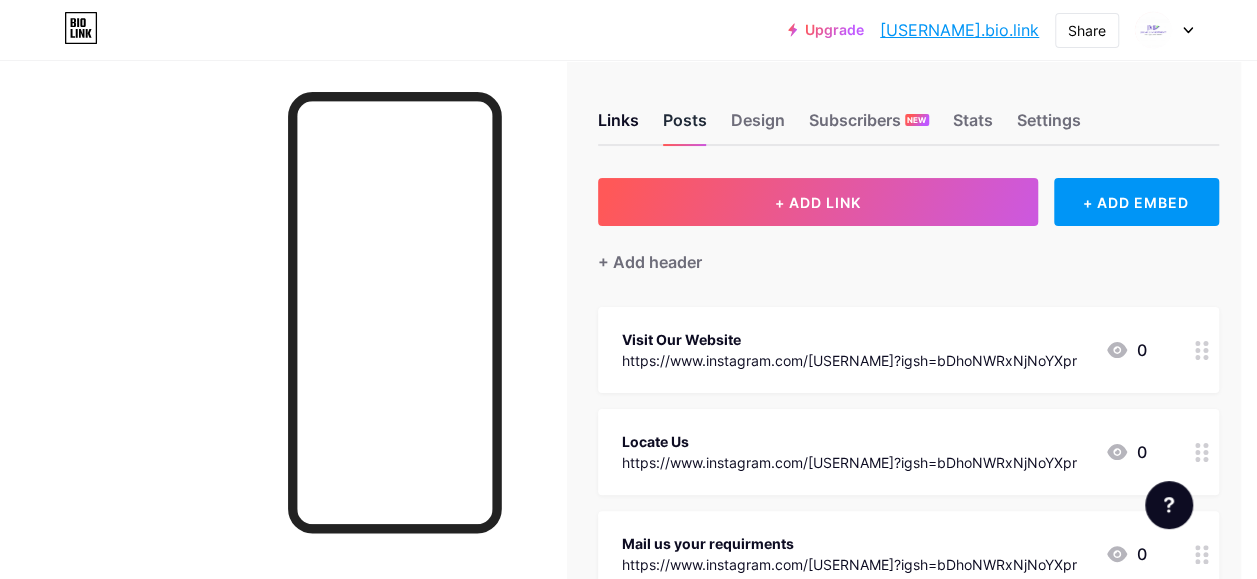 click on "Links" at bounding box center [618, 126] 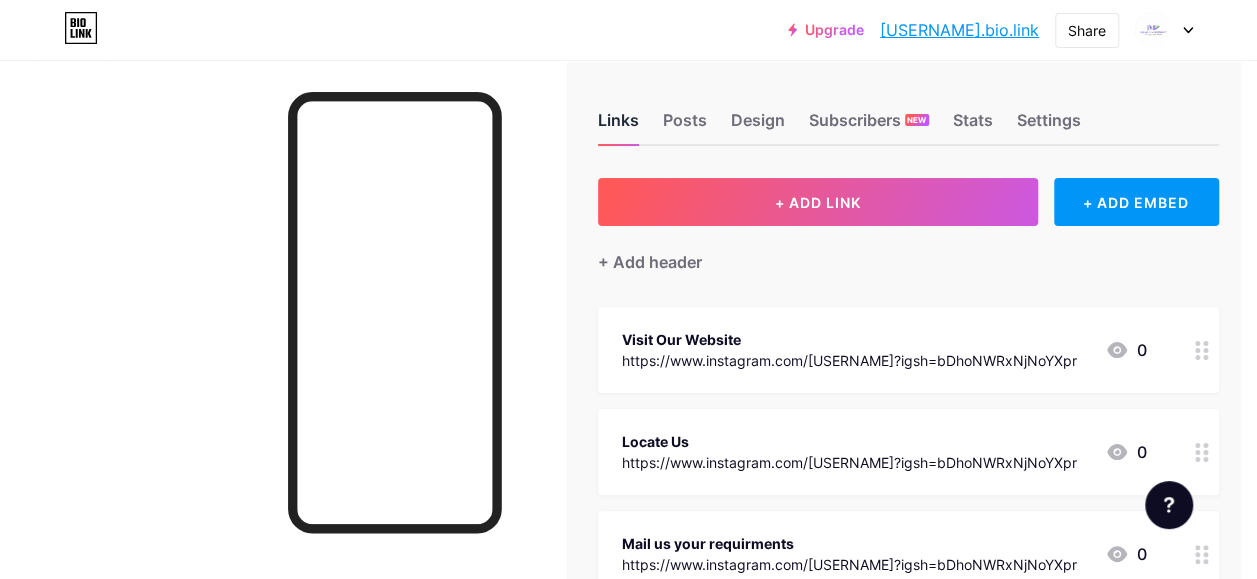 click on "Design" at bounding box center [758, 126] 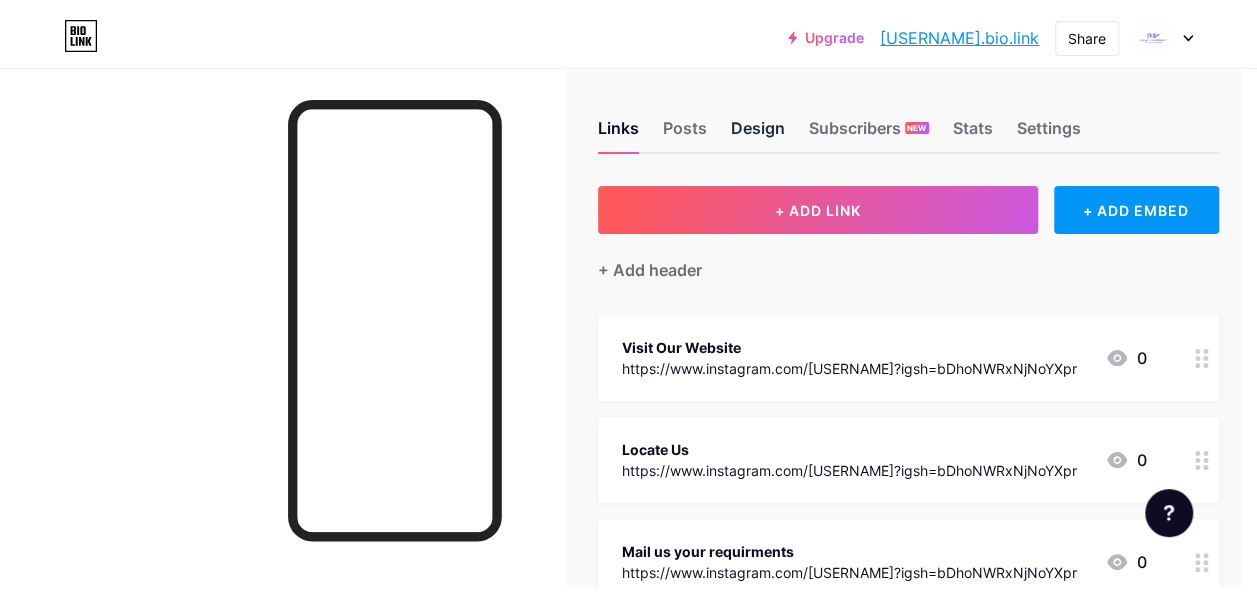 scroll, scrollTop: 0, scrollLeft: 0, axis: both 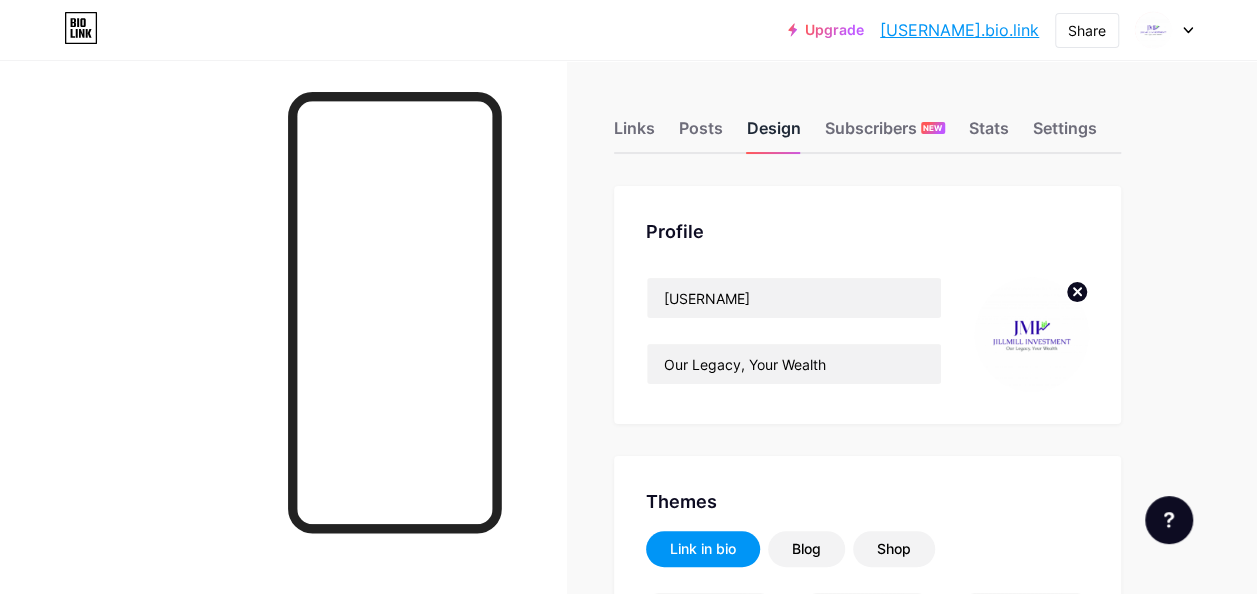 click at bounding box center (1031, 334) 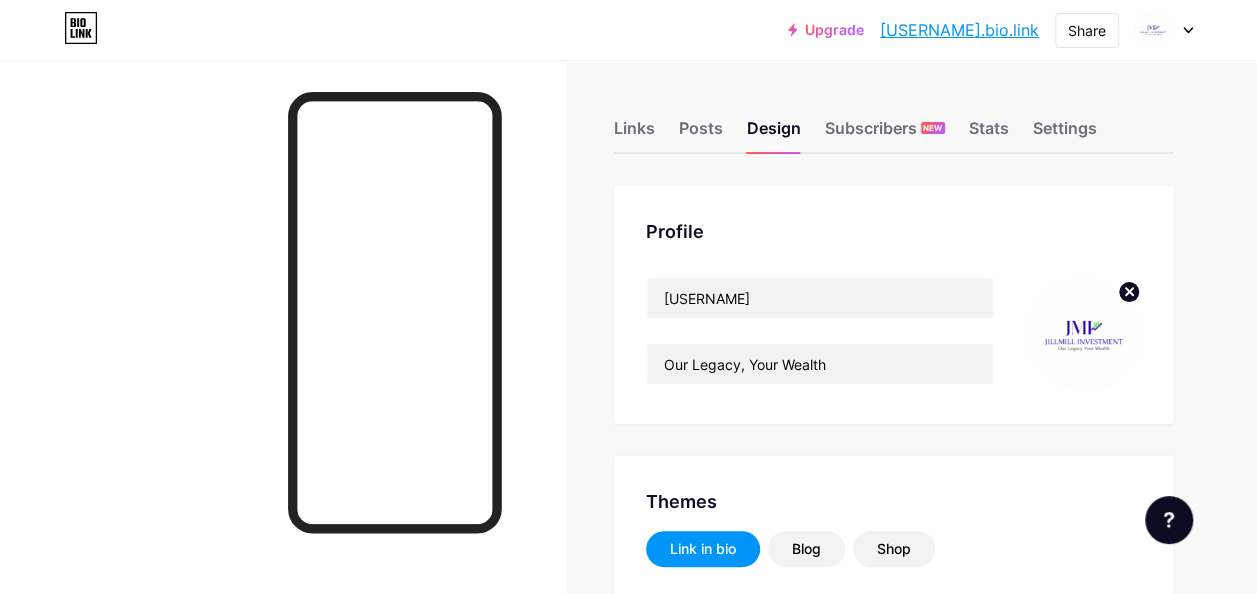 click at bounding box center (1083, 334) 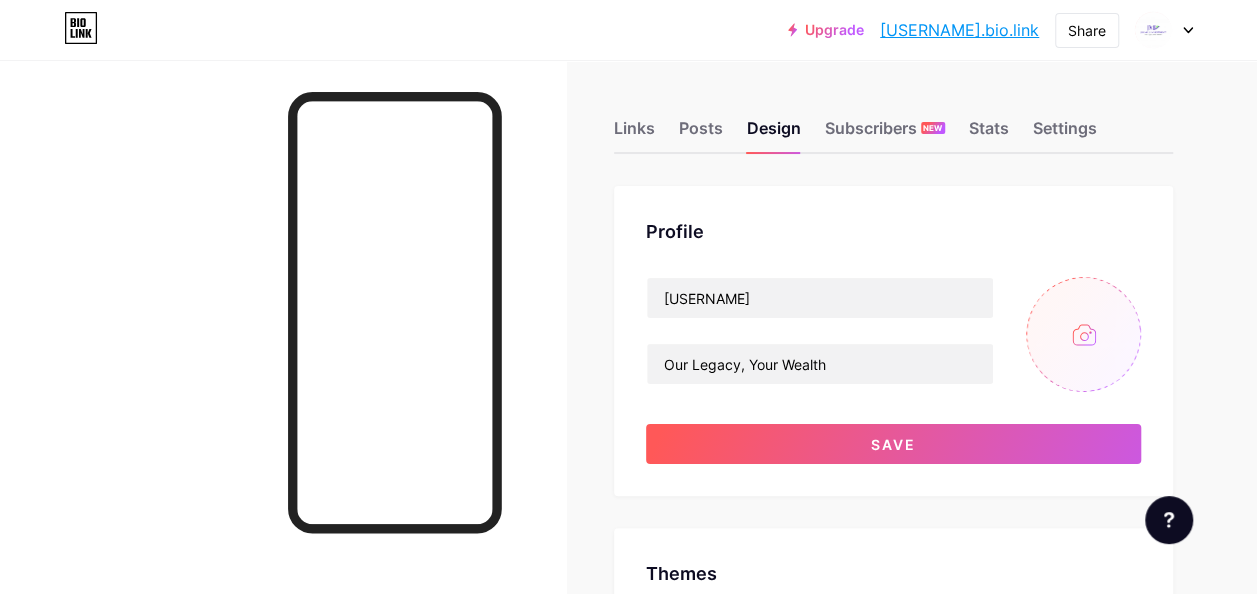click at bounding box center (1083, 334) 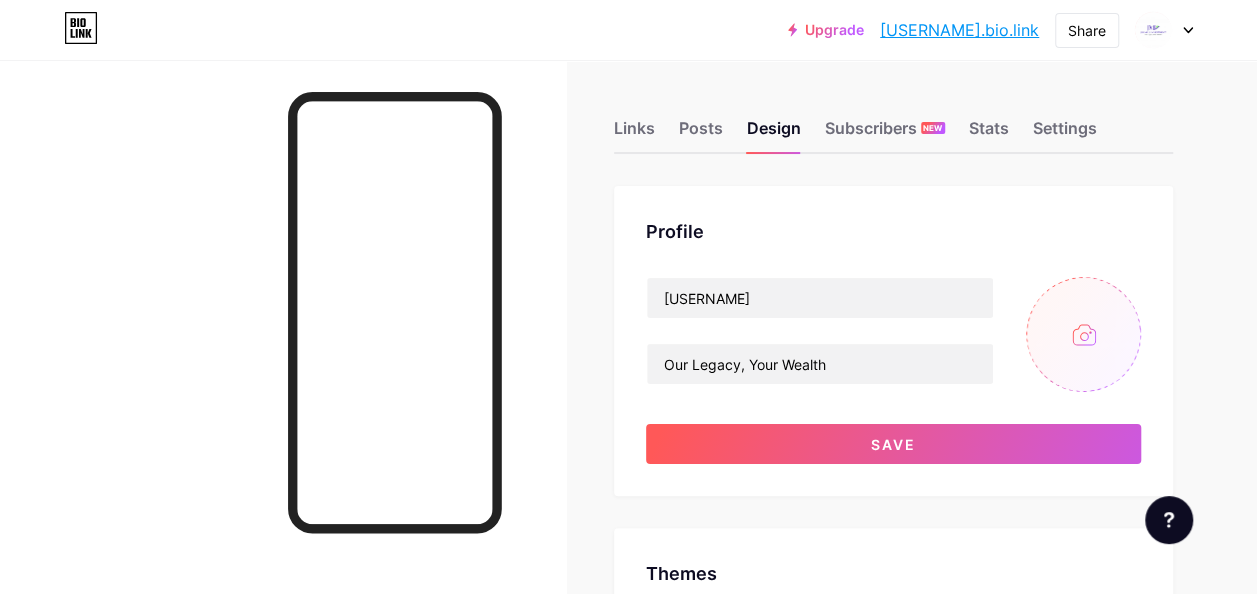type on "C:\fakepath\[FILENAME].jpg" 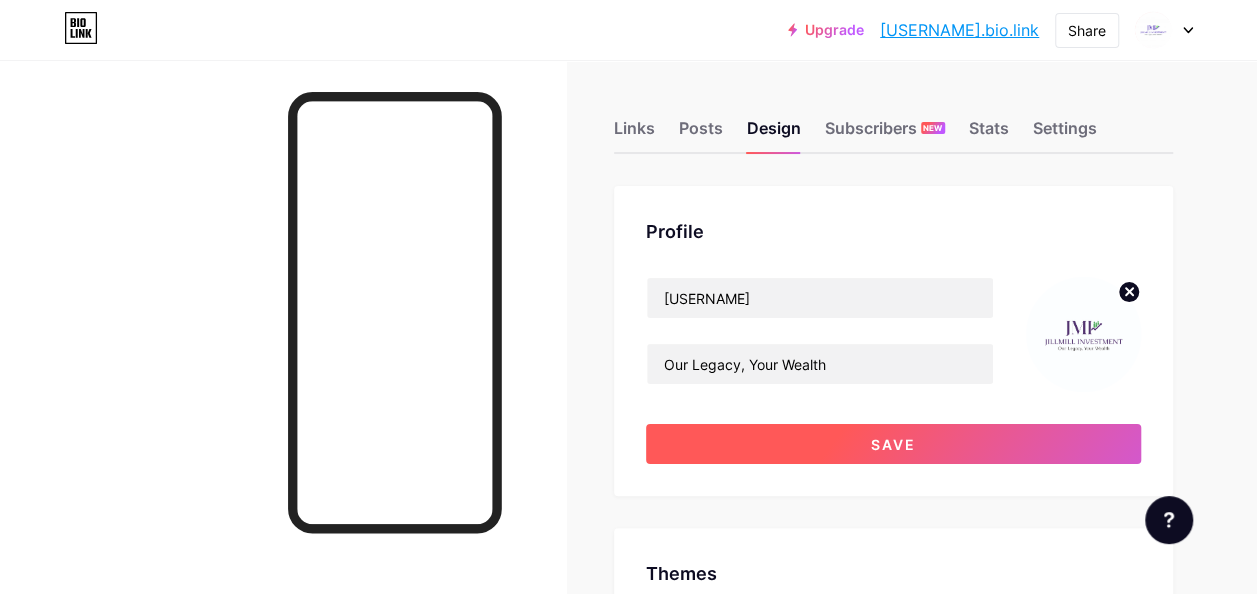 click on "Save" at bounding box center [893, 444] 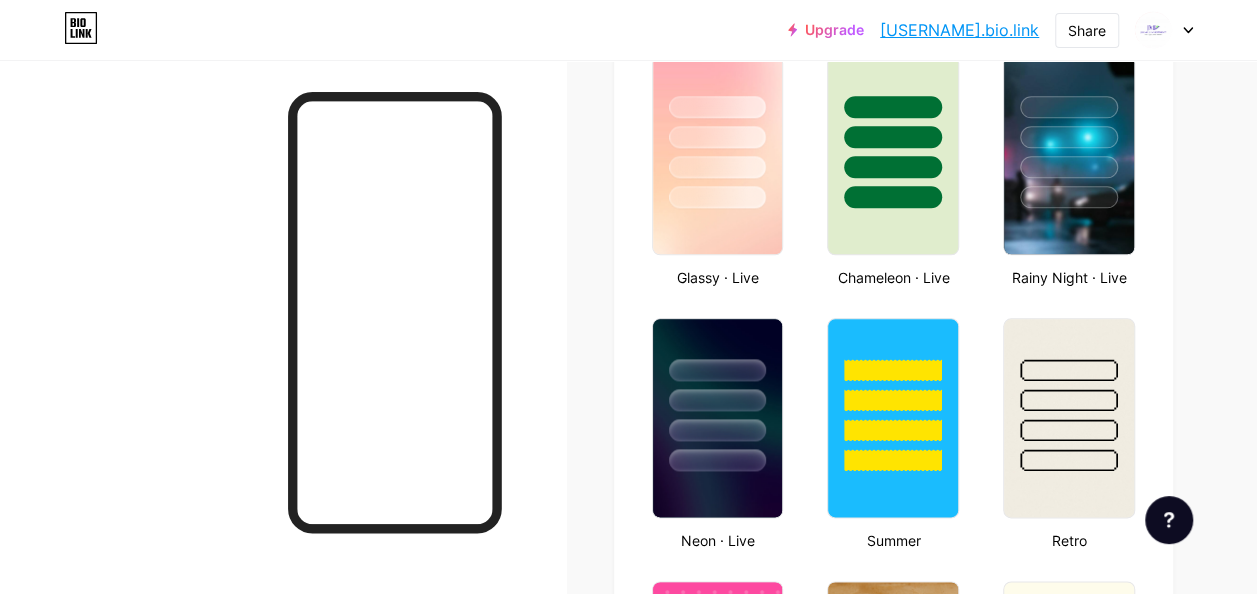 scroll, scrollTop: 1071, scrollLeft: 0, axis: vertical 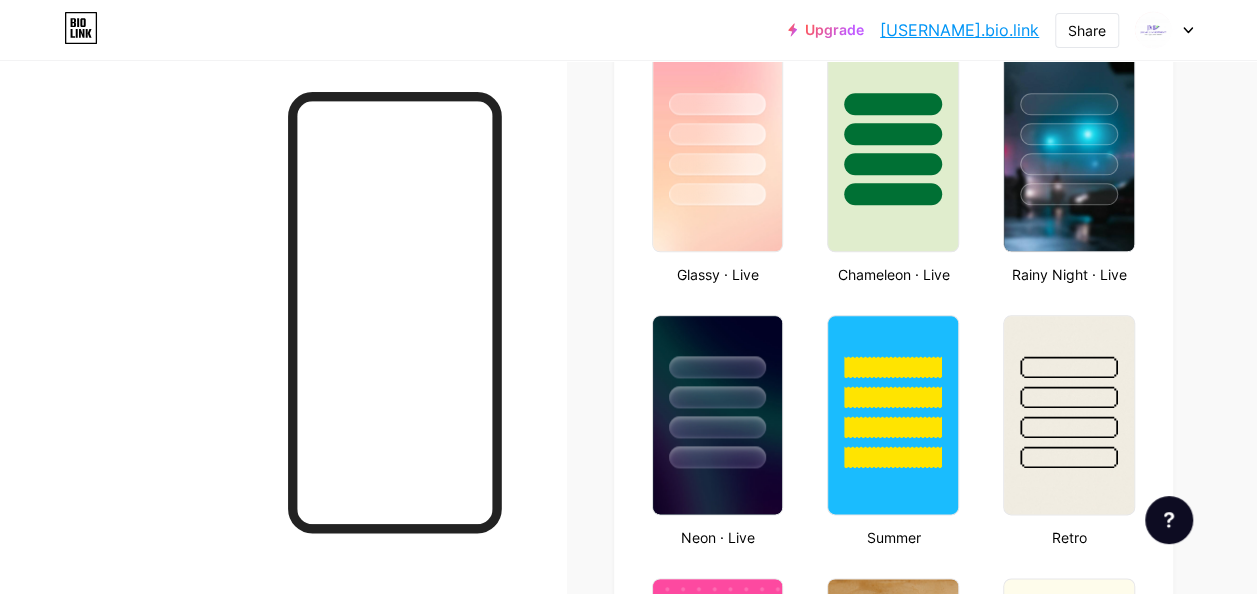 click on "Links
Posts
Design
Subscribers
NEW
Stats
Settings     Profile   [USERNAME]     Our Legacy, Your Wealth                   Themes   Link in bio   Blog   Shop       Basics       Carbon       Xmas 23       Pride       Glitch       Winter · Live       Glassy · Live       Chameleon · Live       Rainy Night · Live       Neon · Live       Summer       Retro       Strawberry · Live       Desert       Sunny       Autumn       Leaf       Clear Sky       Blush       Unicorn       Minimal       Cloudy       Shadow     Create your own           Changes saved       Position to display socials                 Top                     Bottom
Disable Bio Link branding
Will hide the Bio Link branding from homepage     Display Share button
Enables social sharing options on your page including a QR code.   Changes saved           Feature requests             Help center" at bounding box center (628, 657) 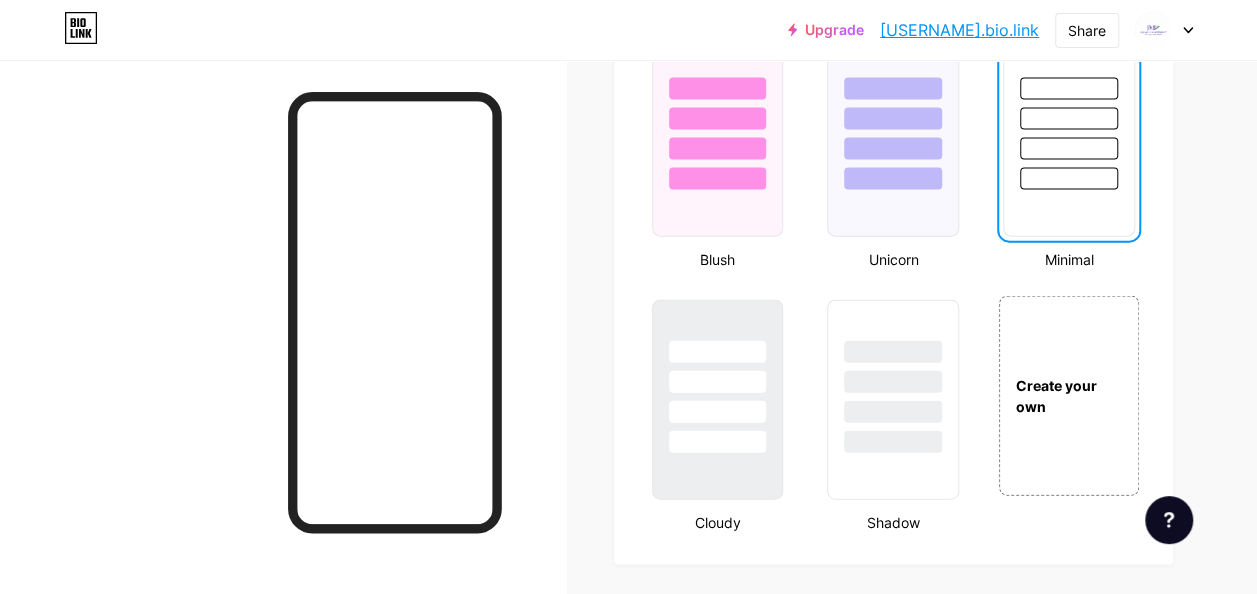 scroll, scrollTop: 2204, scrollLeft: 0, axis: vertical 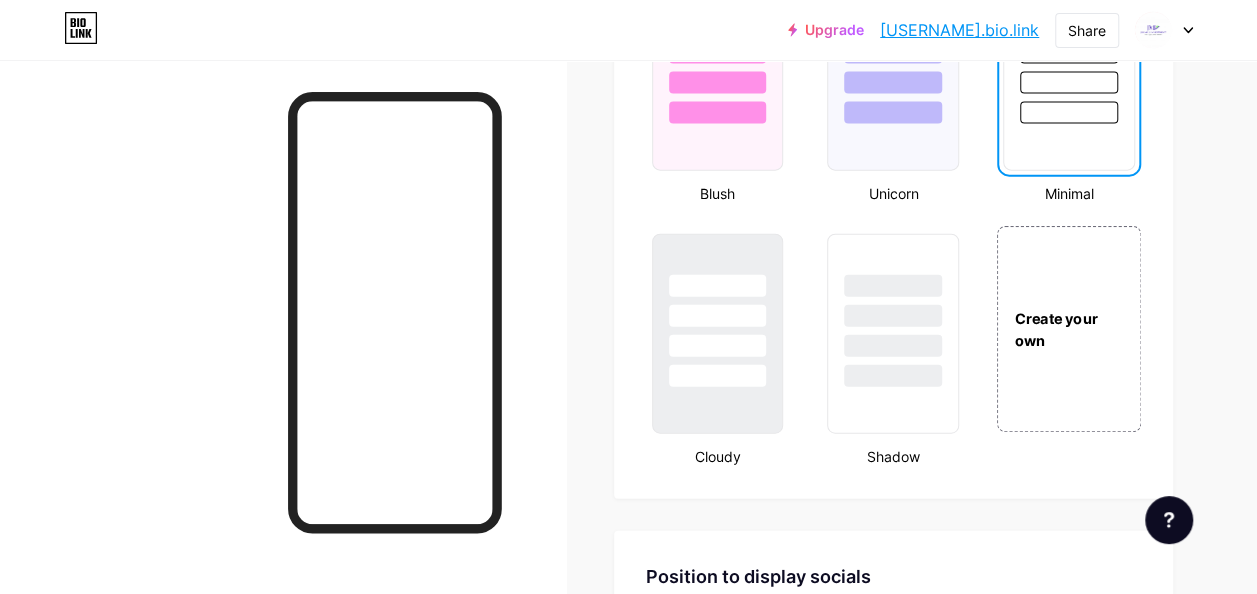 click on "Create your own" at bounding box center [1069, 329] 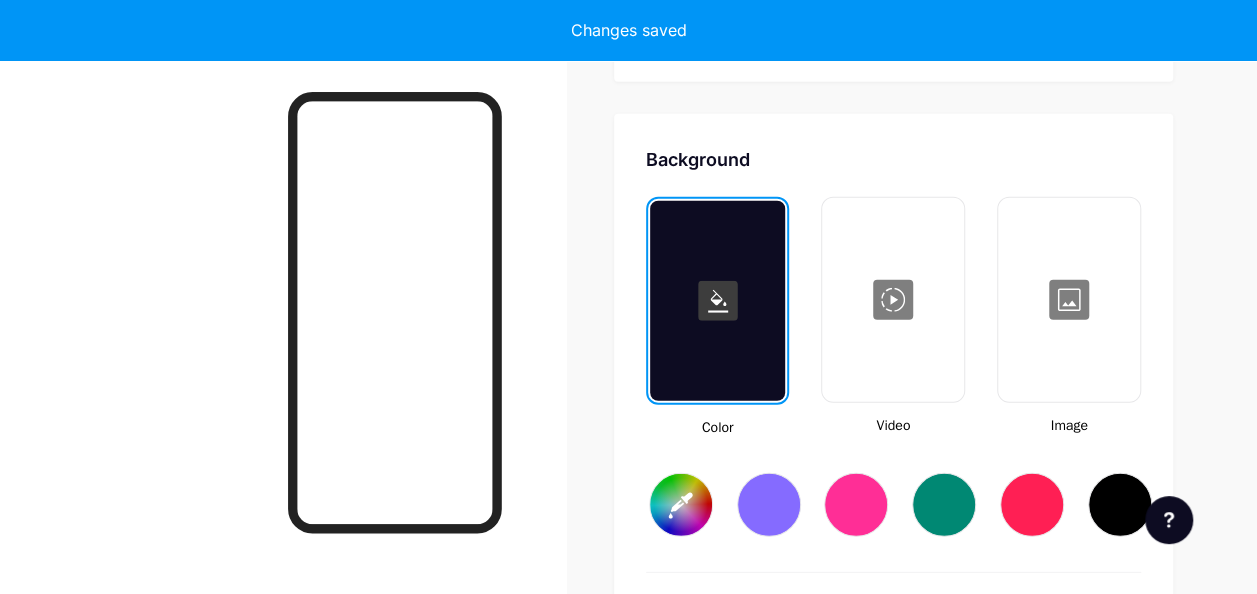 scroll, scrollTop: 2655, scrollLeft: 0, axis: vertical 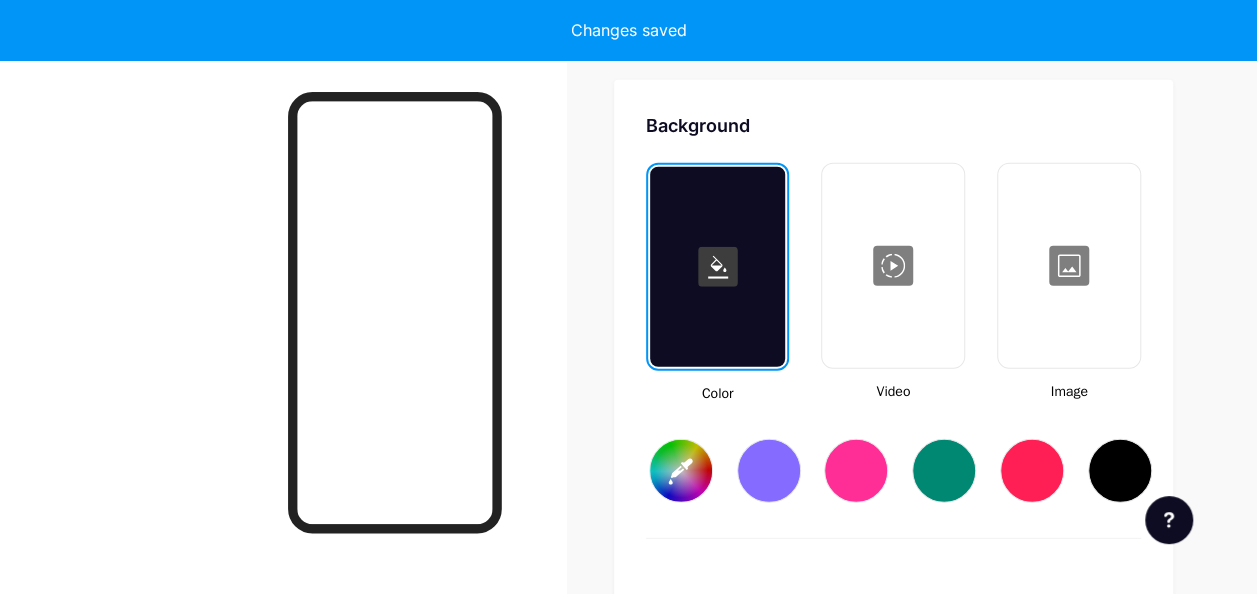 type on "#ffffff" 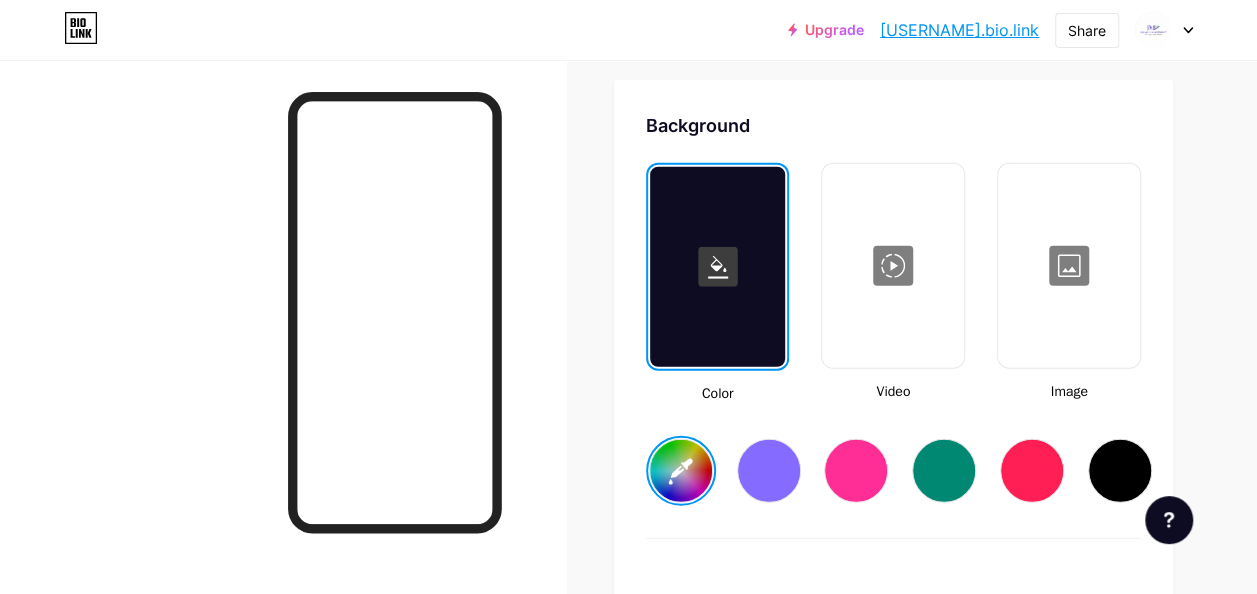 click at bounding box center [1069, 266] 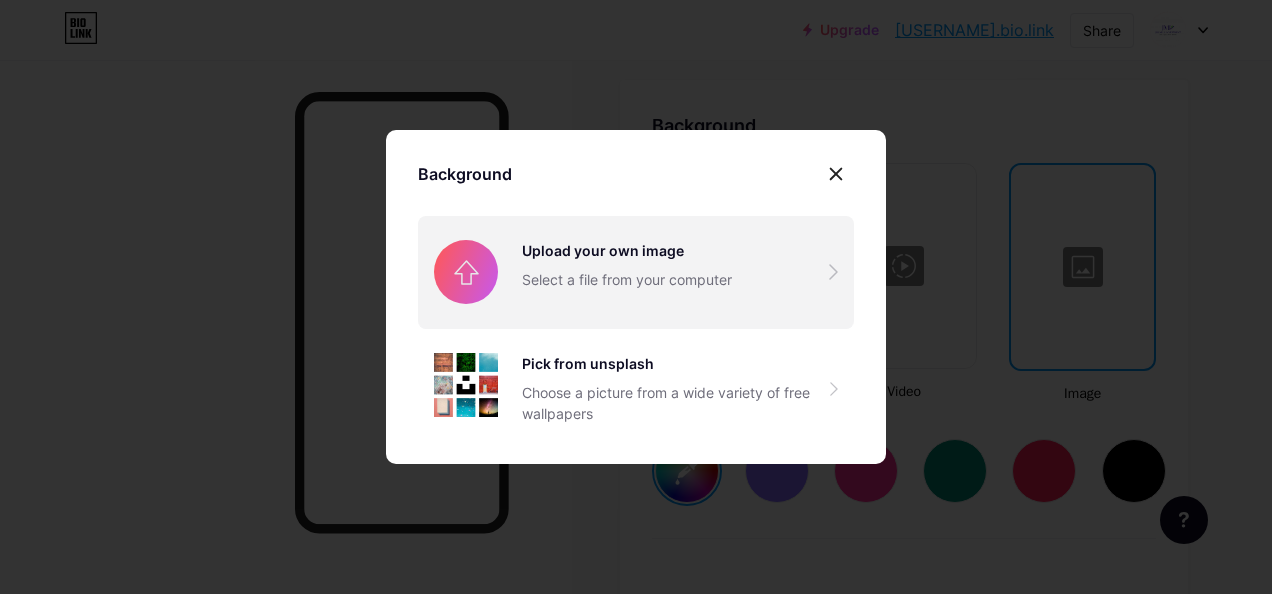 click at bounding box center (636, 272) 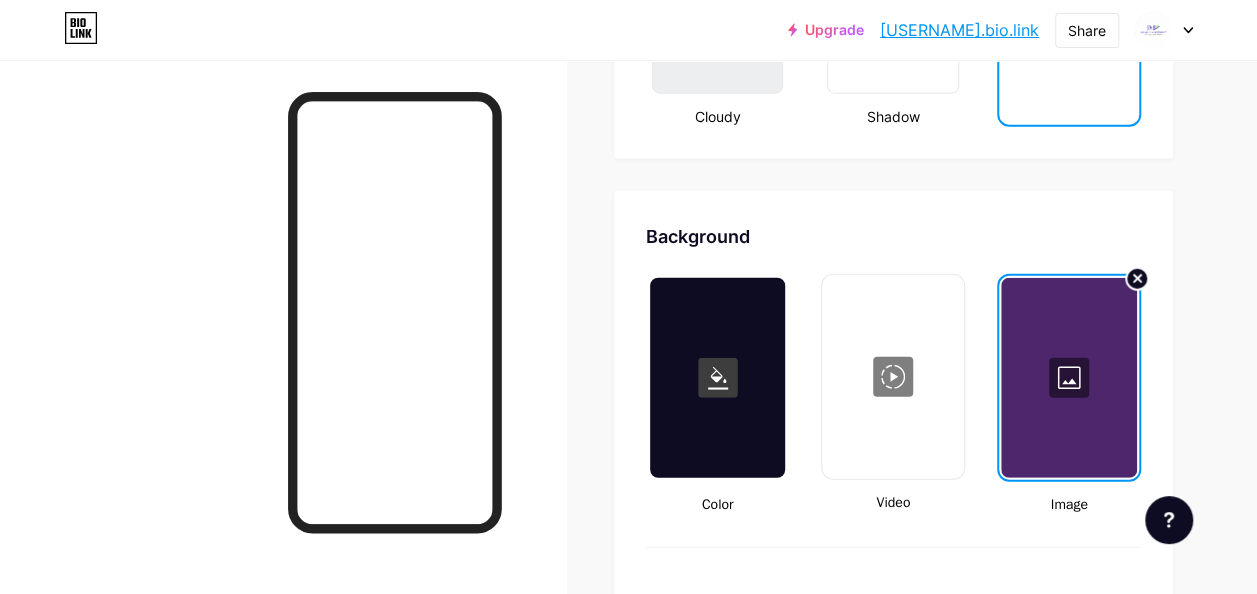 scroll, scrollTop: 2544, scrollLeft: 0, axis: vertical 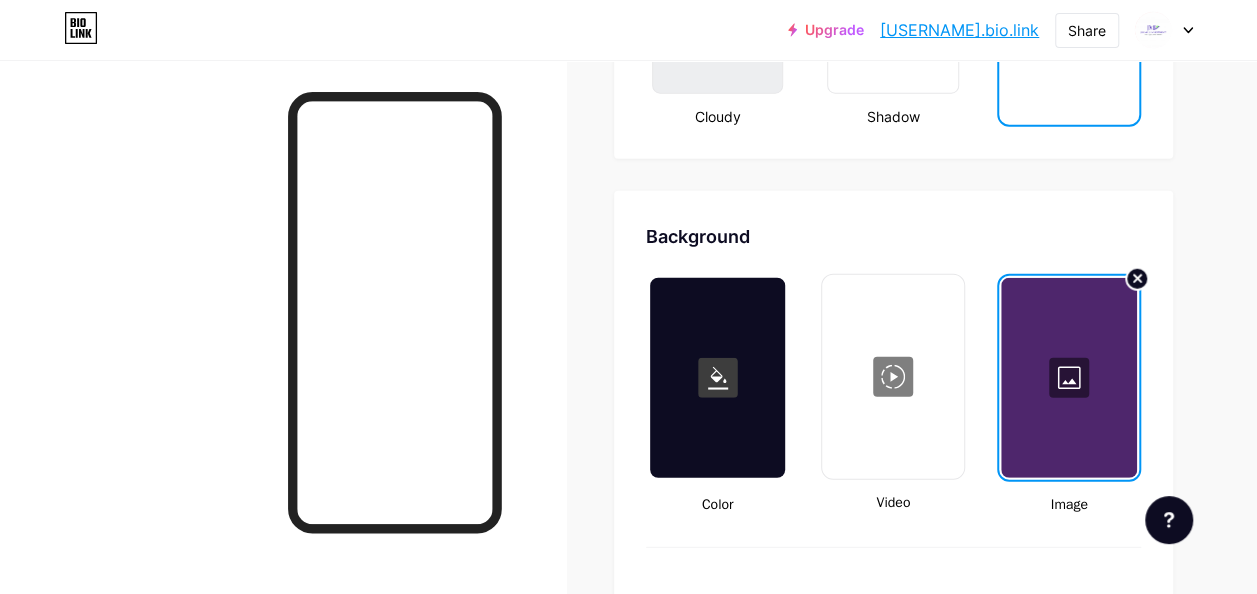 click at bounding box center (718, 378) 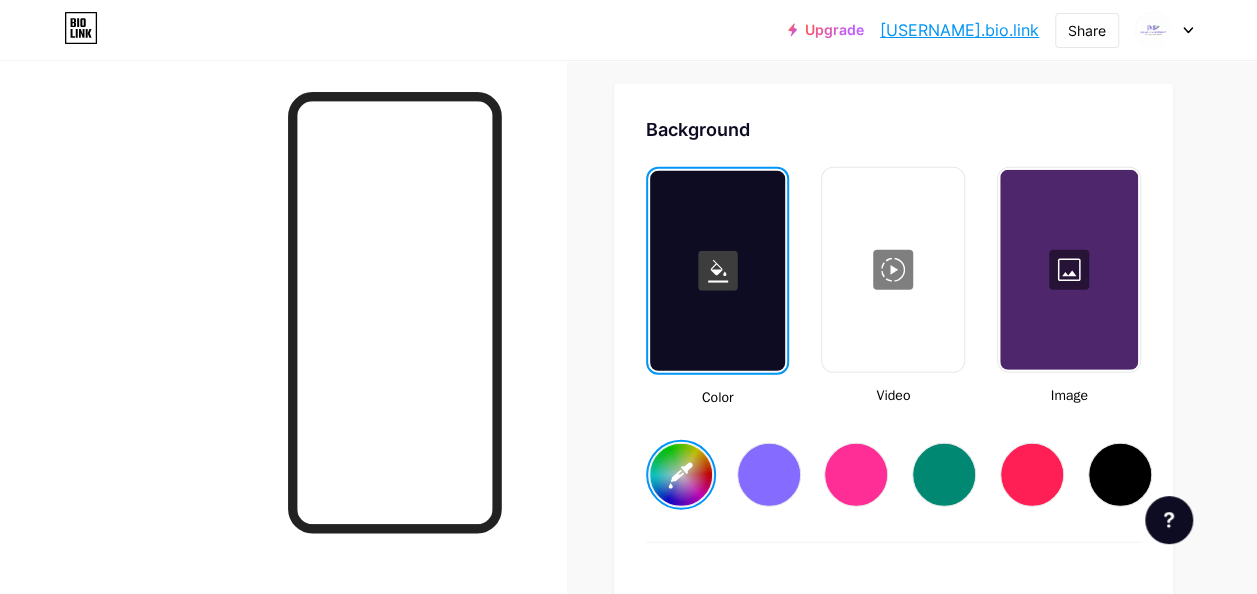 scroll, scrollTop: 2654, scrollLeft: 0, axis: vertical 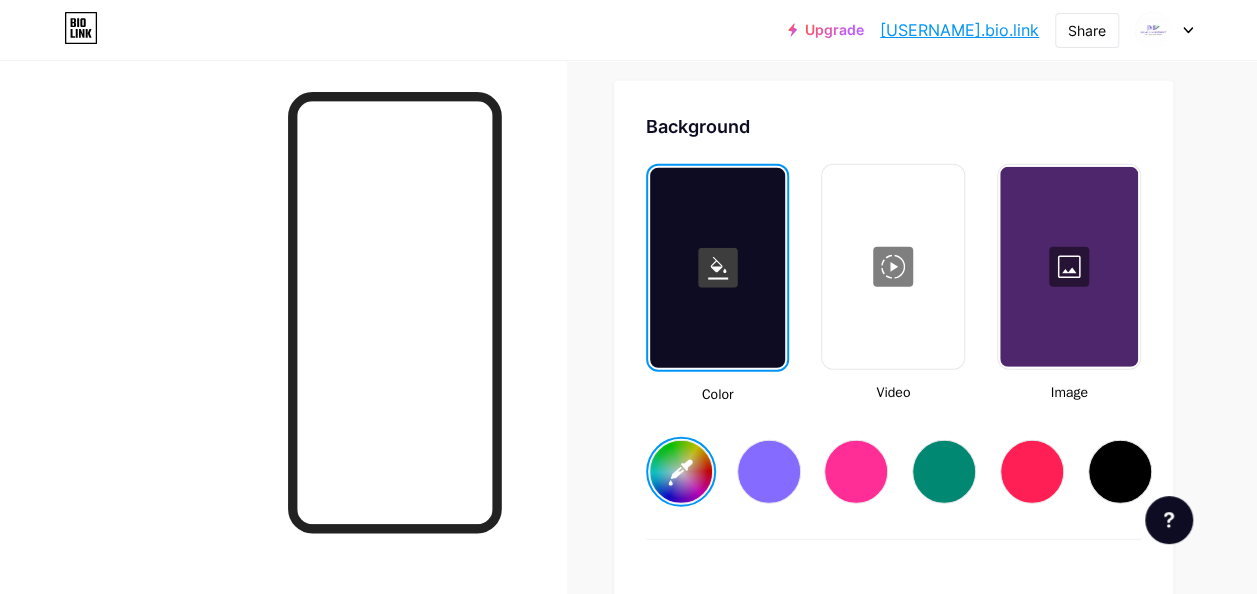click on "#ffffff" at bounding box center [681, 472] 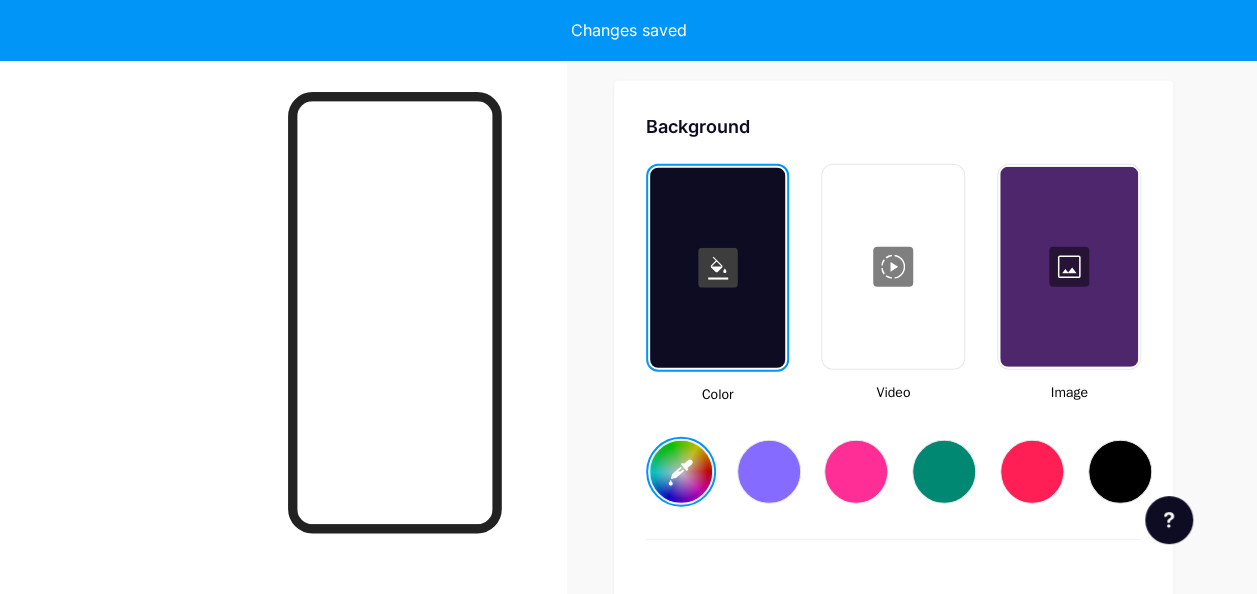 type on "#ffffff" 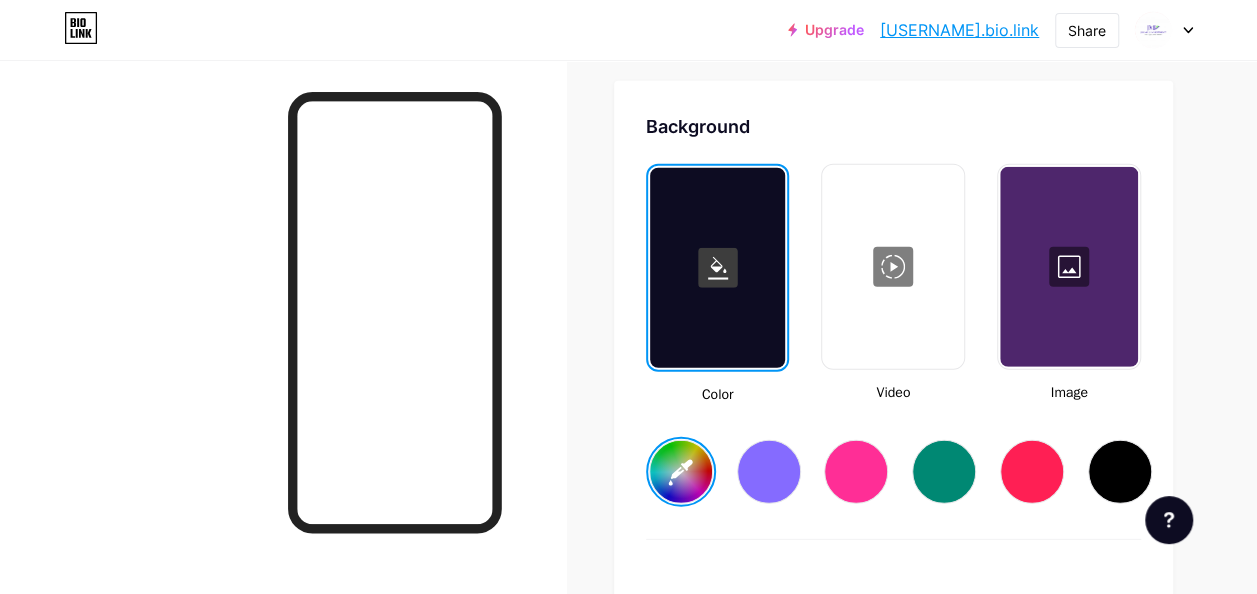 click at bounding box center [1069, 267] 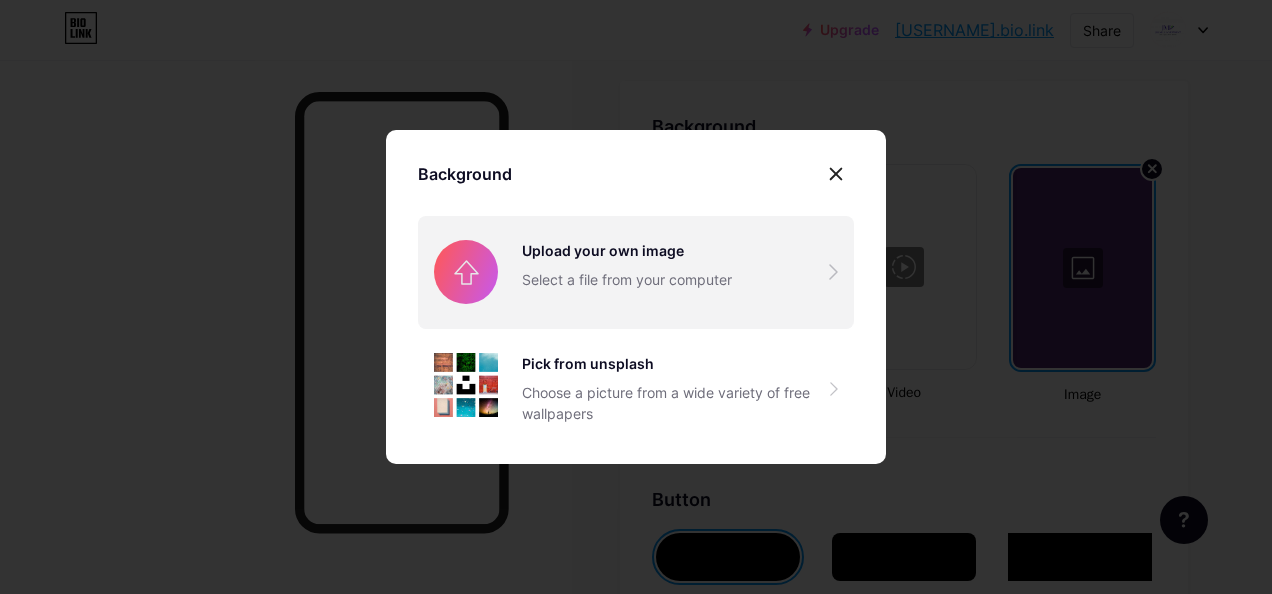 click at bounding box center (636, 272) 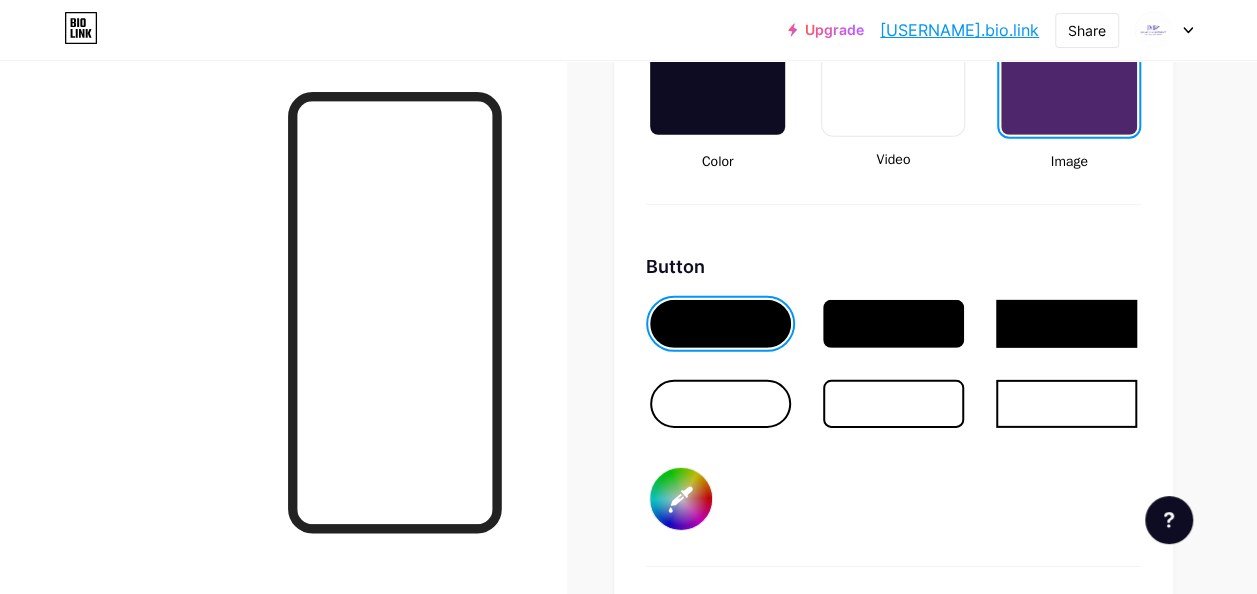 scroll, scrollTop: 2888, scrollLeft: 0, axis: vertical 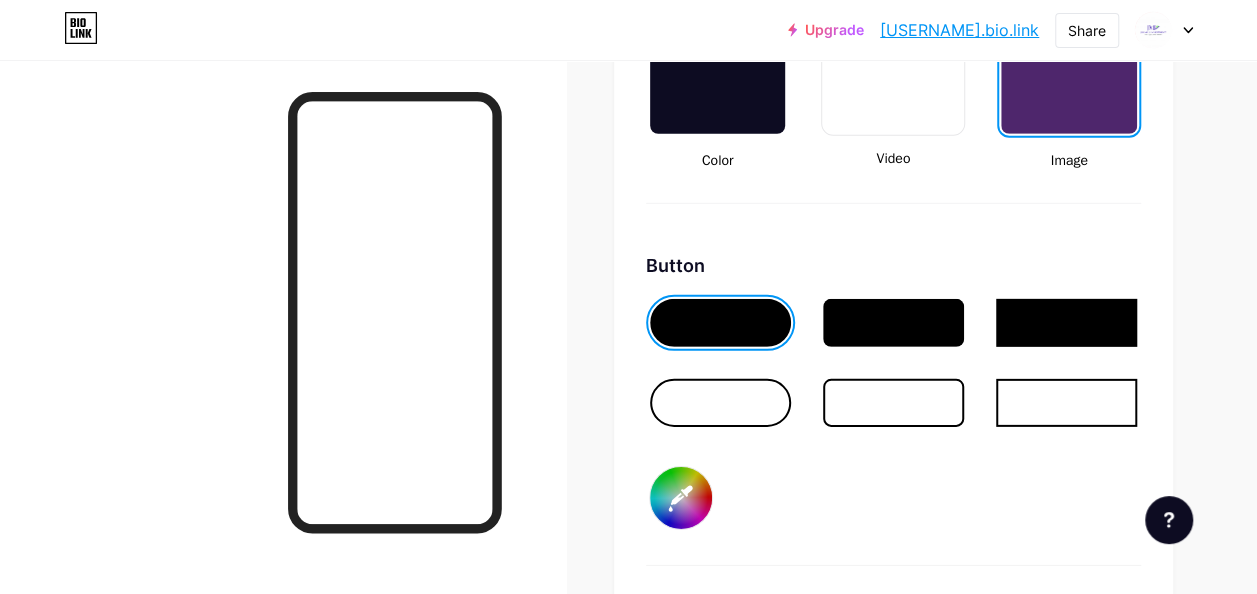 click on "#000000" at bounding box center [681, 498] 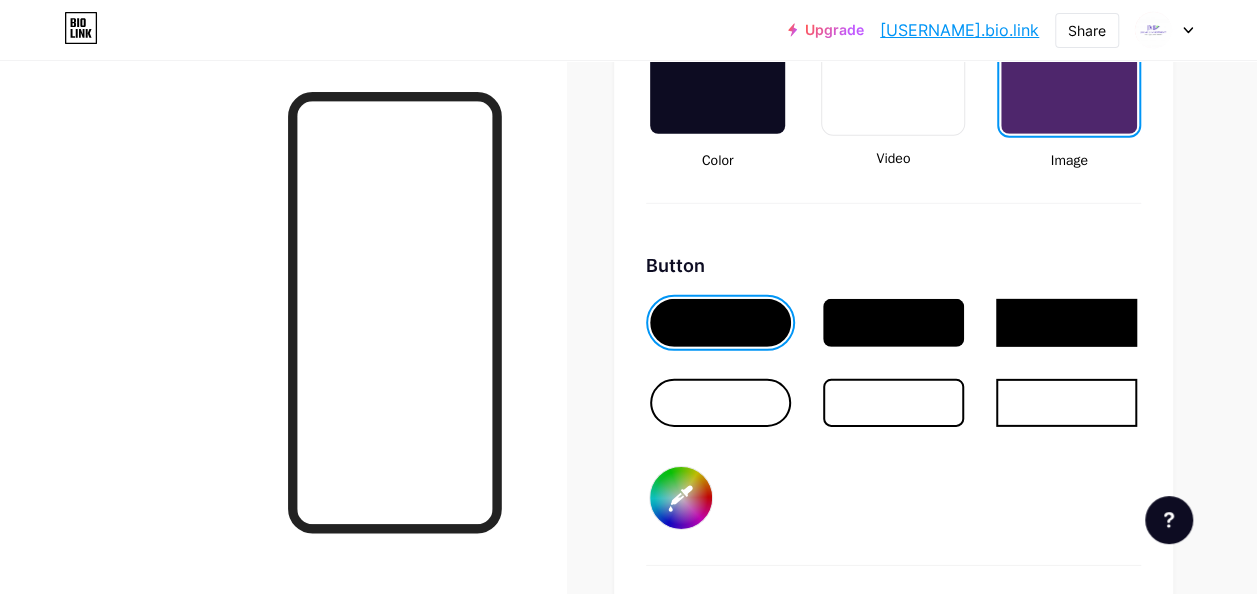 type on "#ffffff" 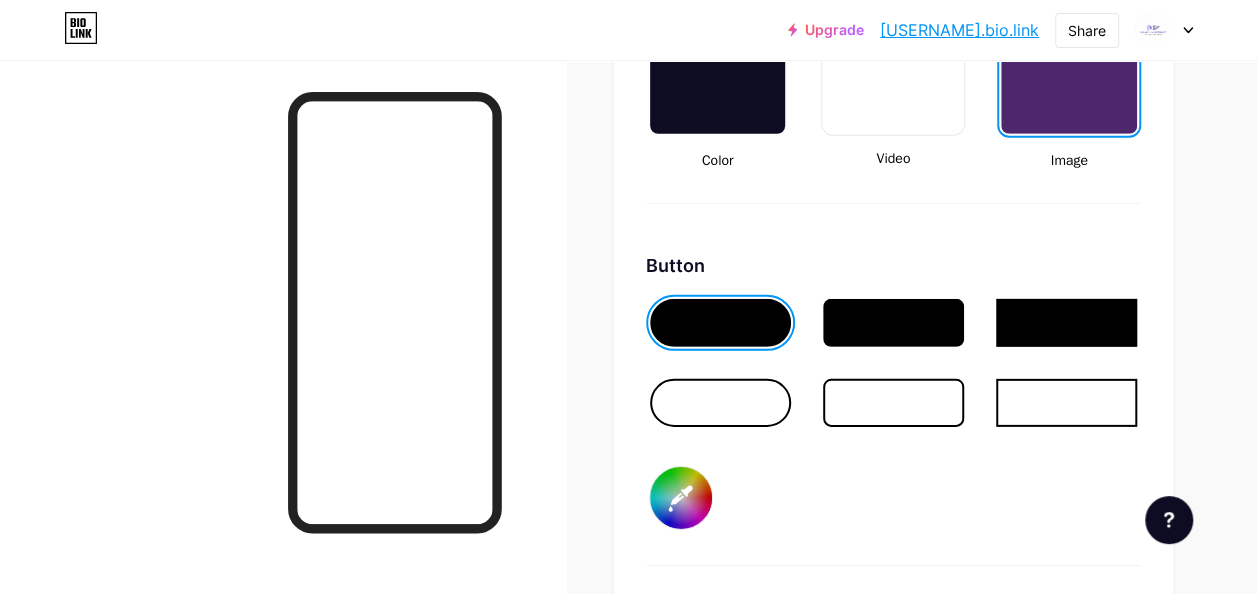 click on "Button       #ffffff" at bounding box center (893, 409) 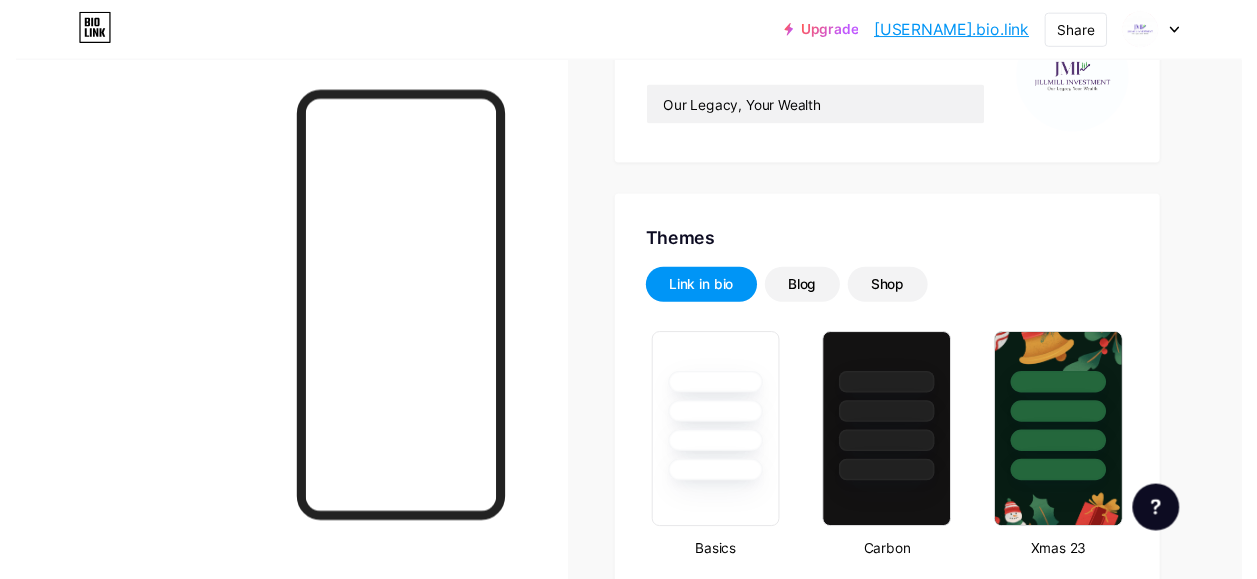 scroll, scrollTop: 0, scrollLeft: 0, axis: both 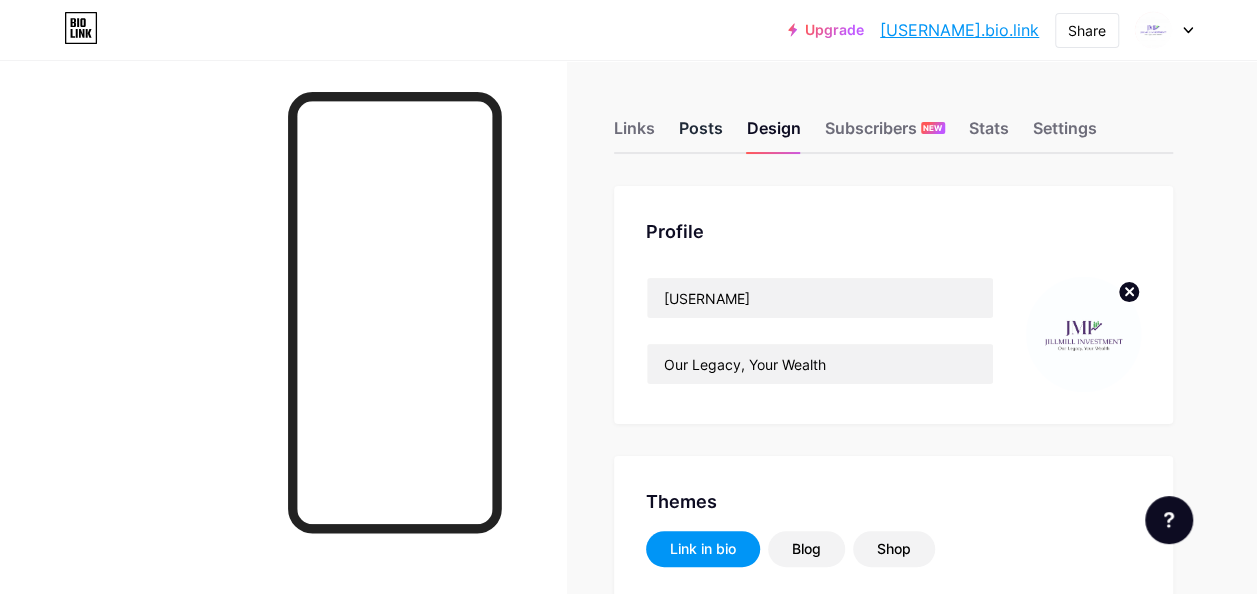 click on "Posts" at bounding box center (701, 134) 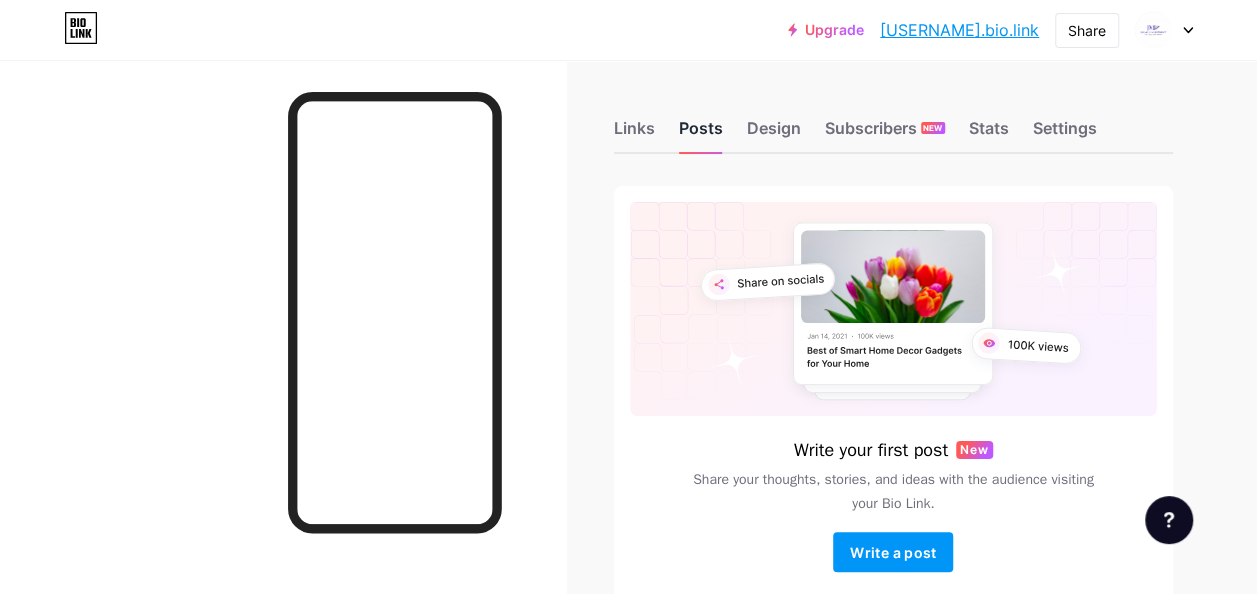 click on "Links" at bounding box center [634, 134] 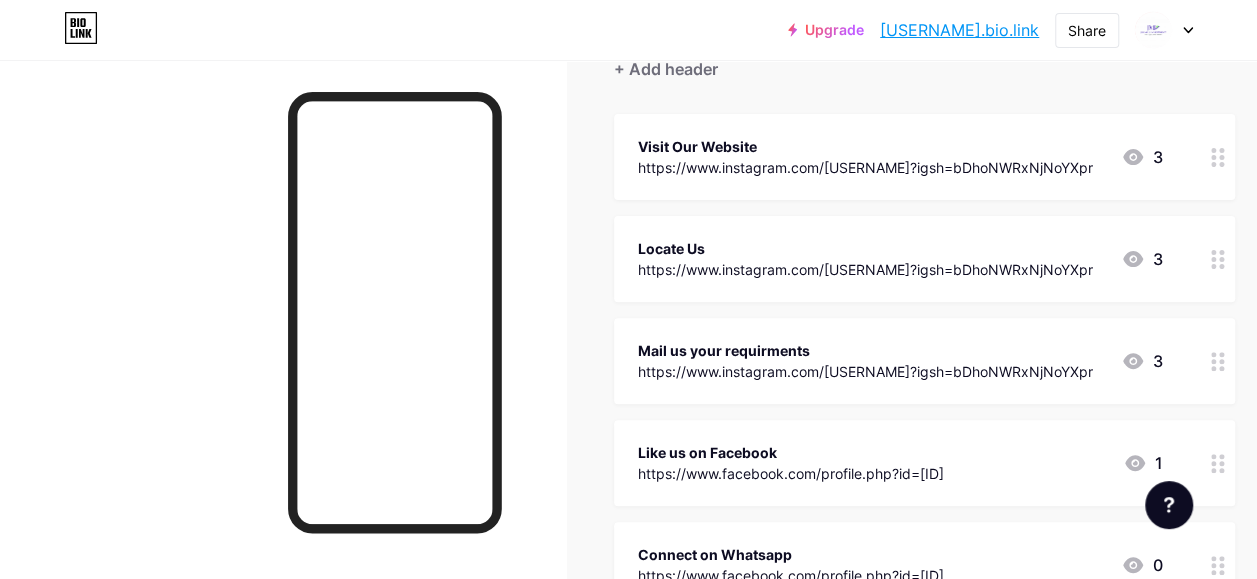 scroll, scrollTop: 204, scrollLeft: 0, axis: vertical 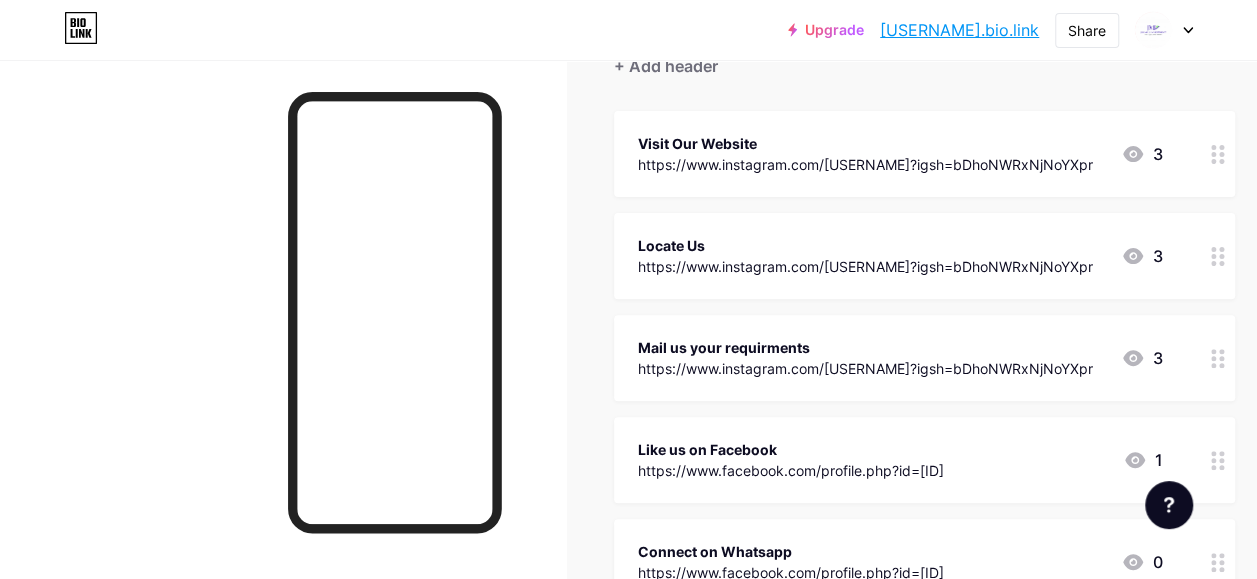 click on "3" at bounding box center (1142, 358) 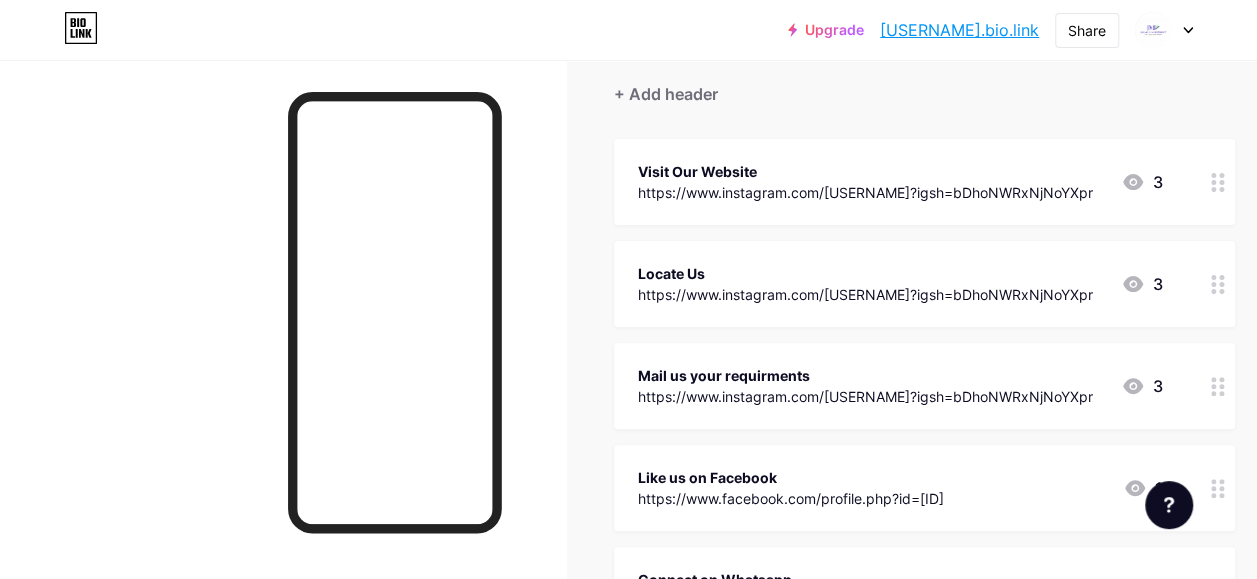 scroll, scrollTop: 186, scrollLeft: 0, axis: vertical 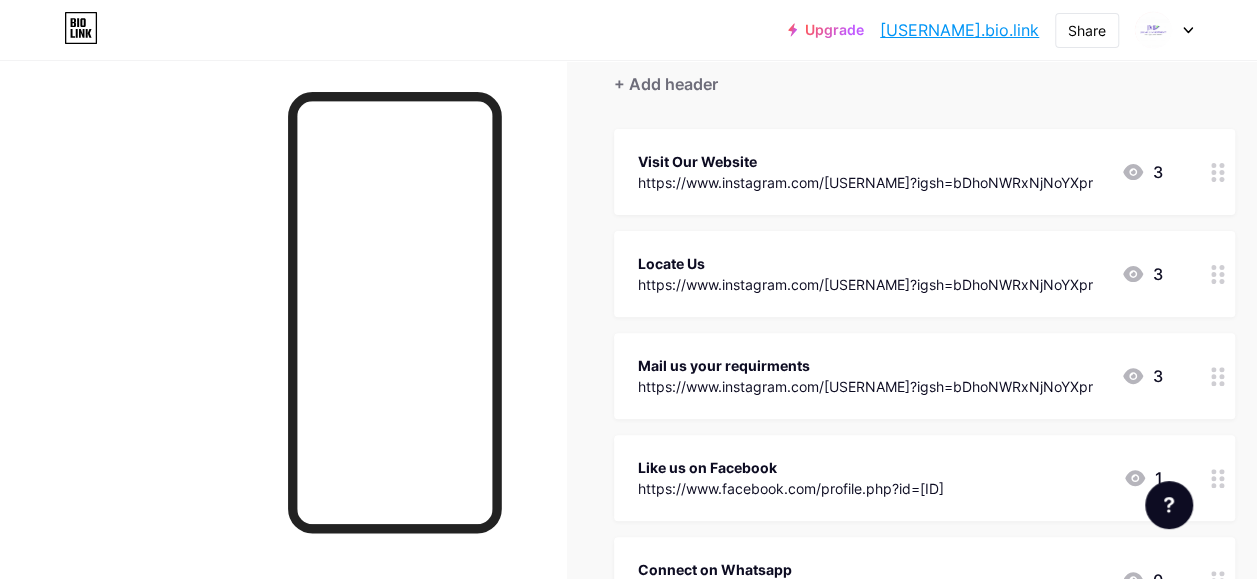 click 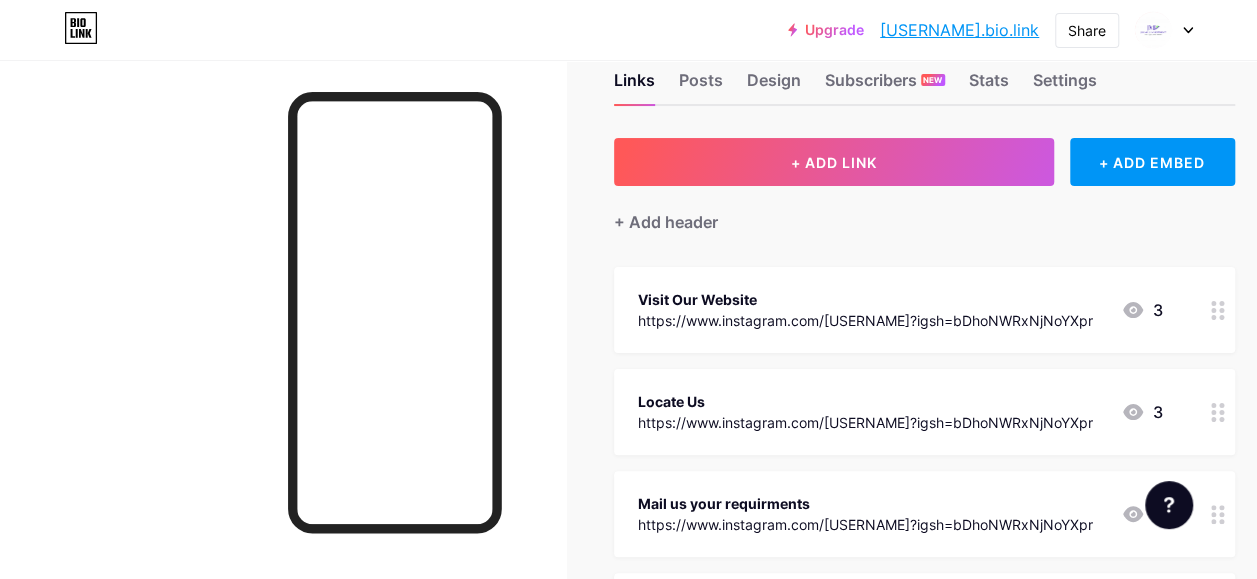 scroll, scrollTop: 0, scrollLeft: 0, axis: both 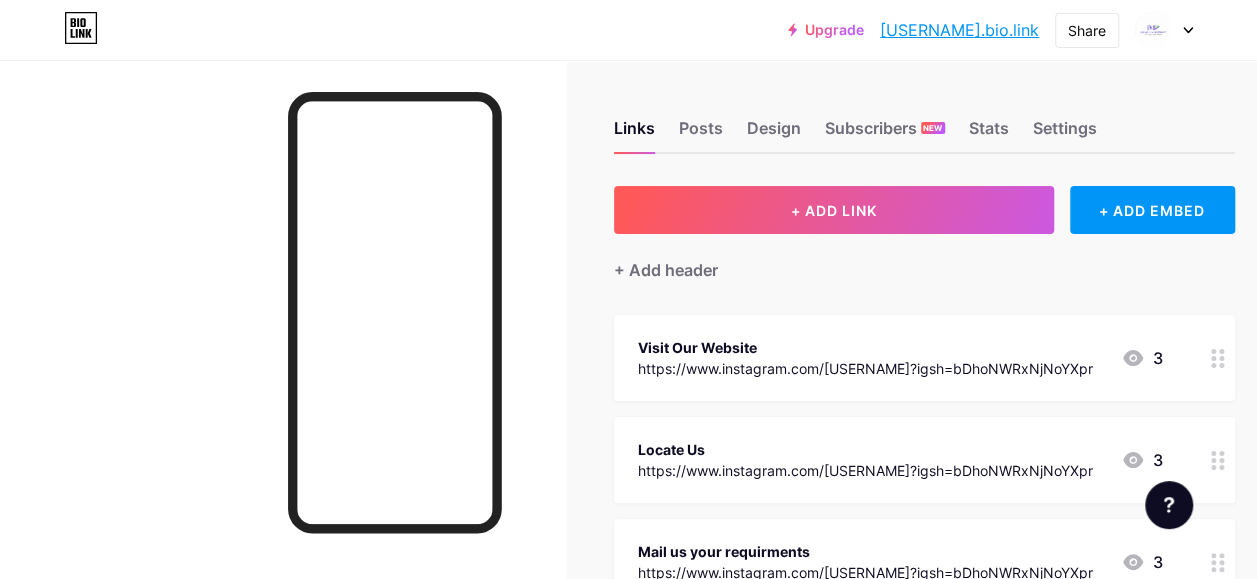 click on "Posts" at bounding box center [701, 134] 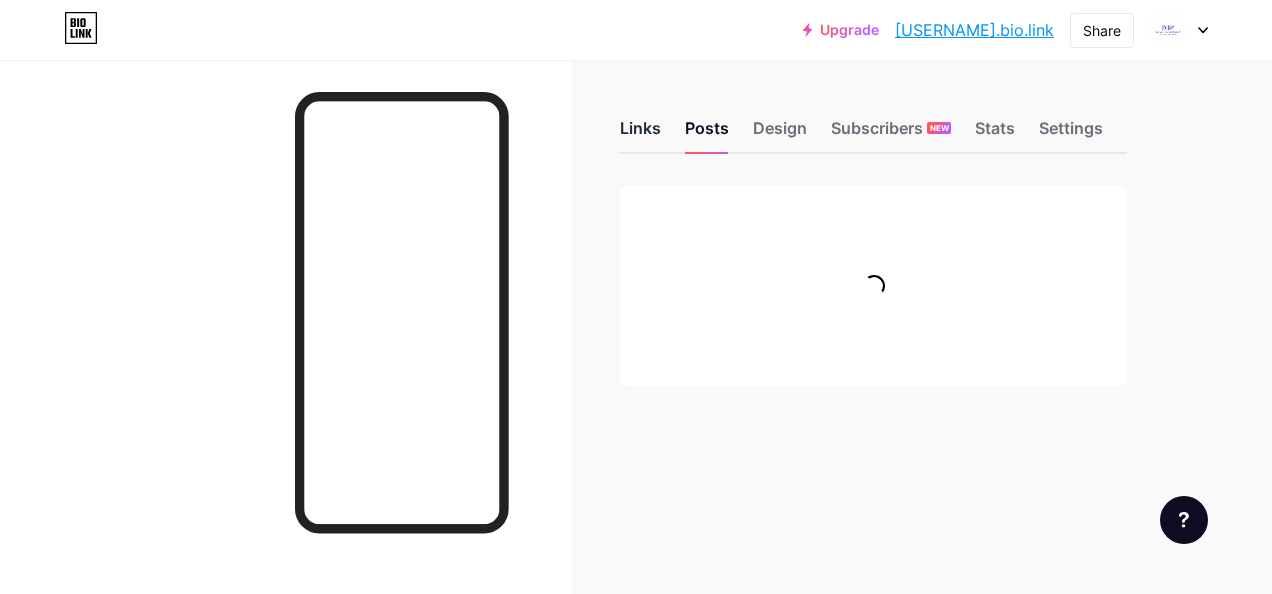 click on "Links" at bounding box center (640, 134) 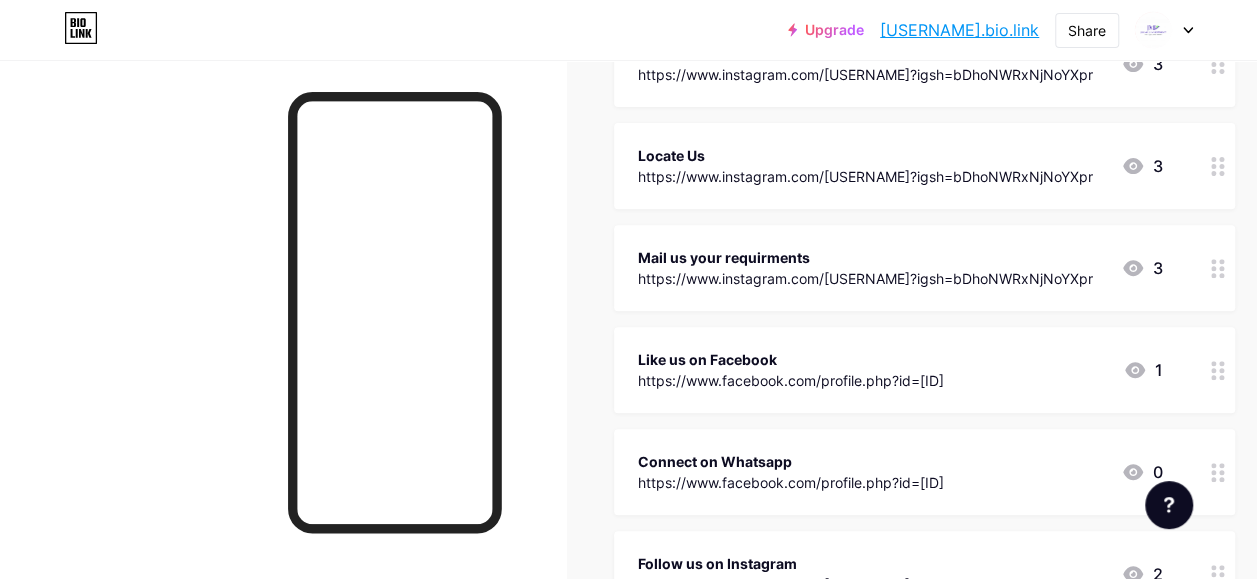 scroll, scrollTop: 286, scrollLeft: 0, axis: vertical 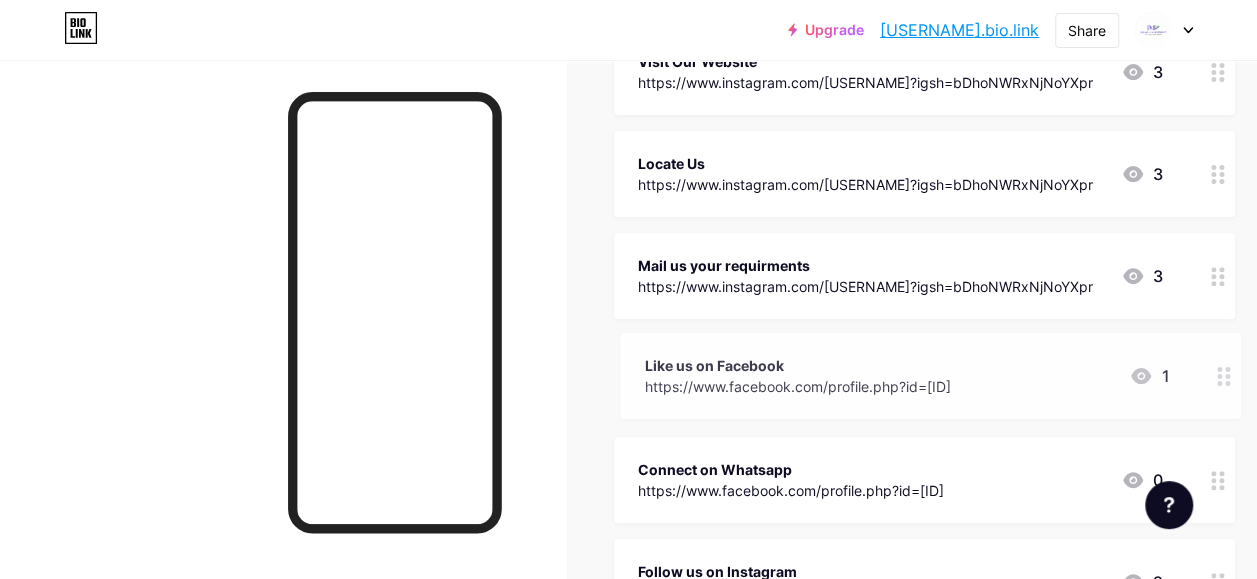 type 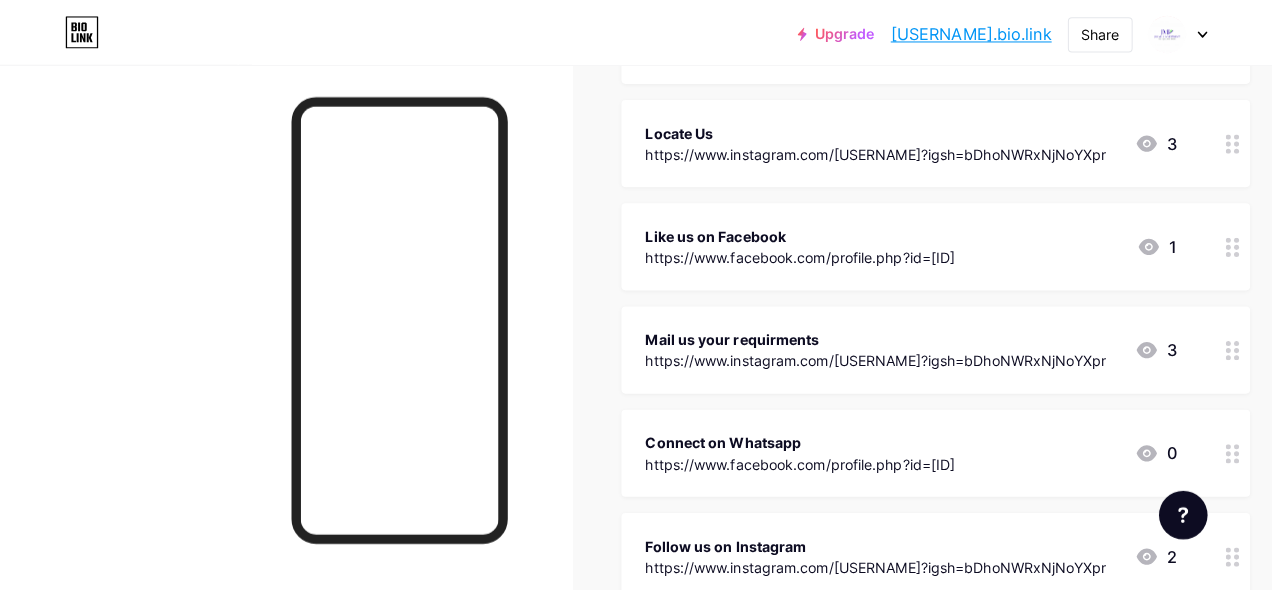 scroll, scrollTop: 334, scrollLeft: 0, axis: vertical 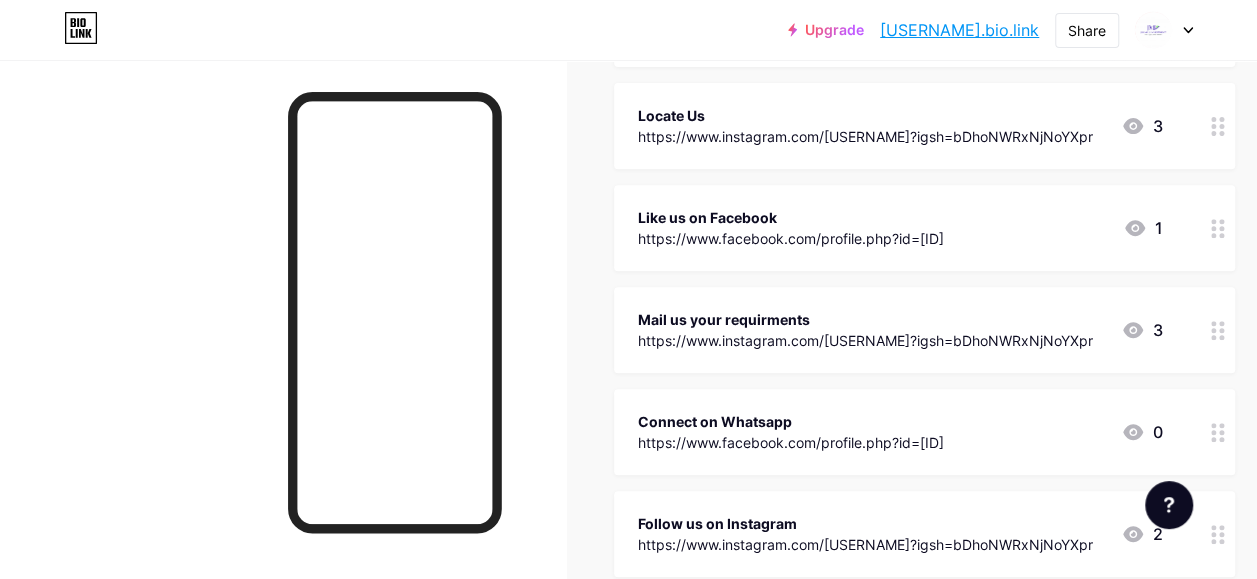 click 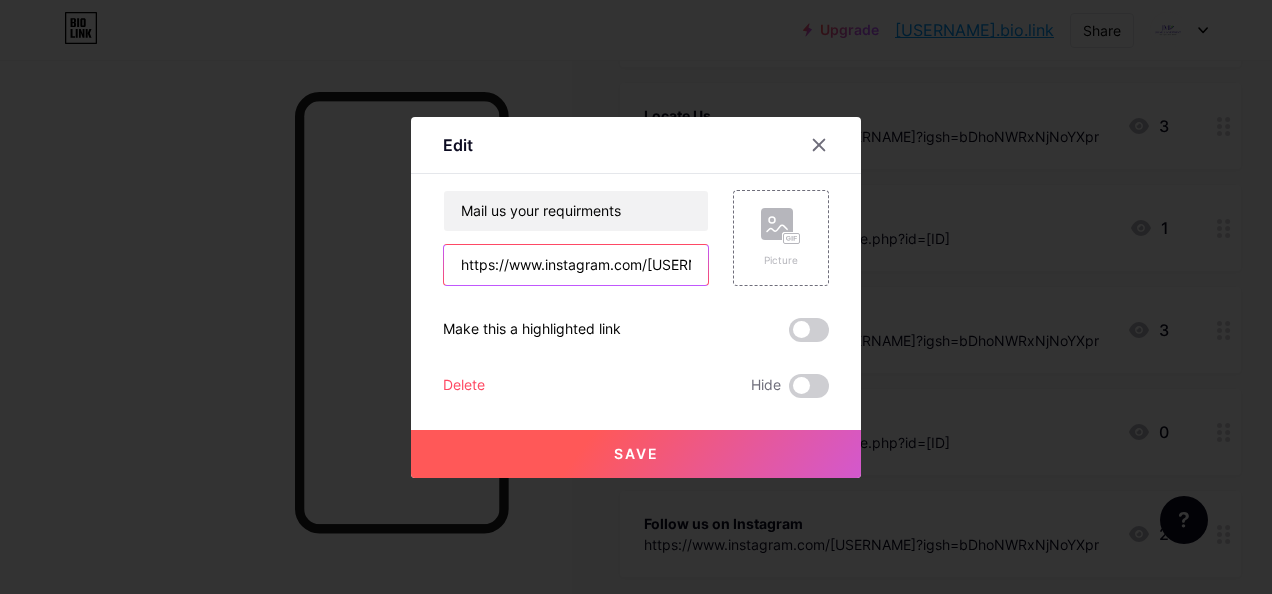 click on "https://www.instagram.com/[USERNAME]?igsh=bDhoNWRxNjNoYXpr" at bounding box center (576, 265) 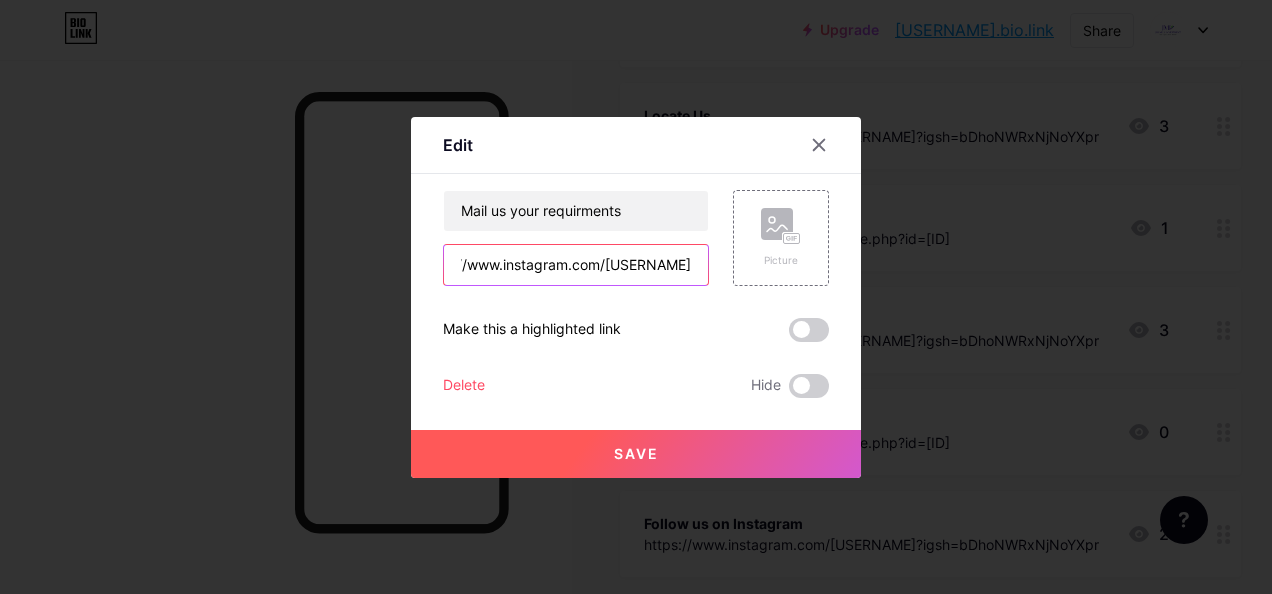 scroll, scrollTop: 0, scrollLeft: 0, axis: both 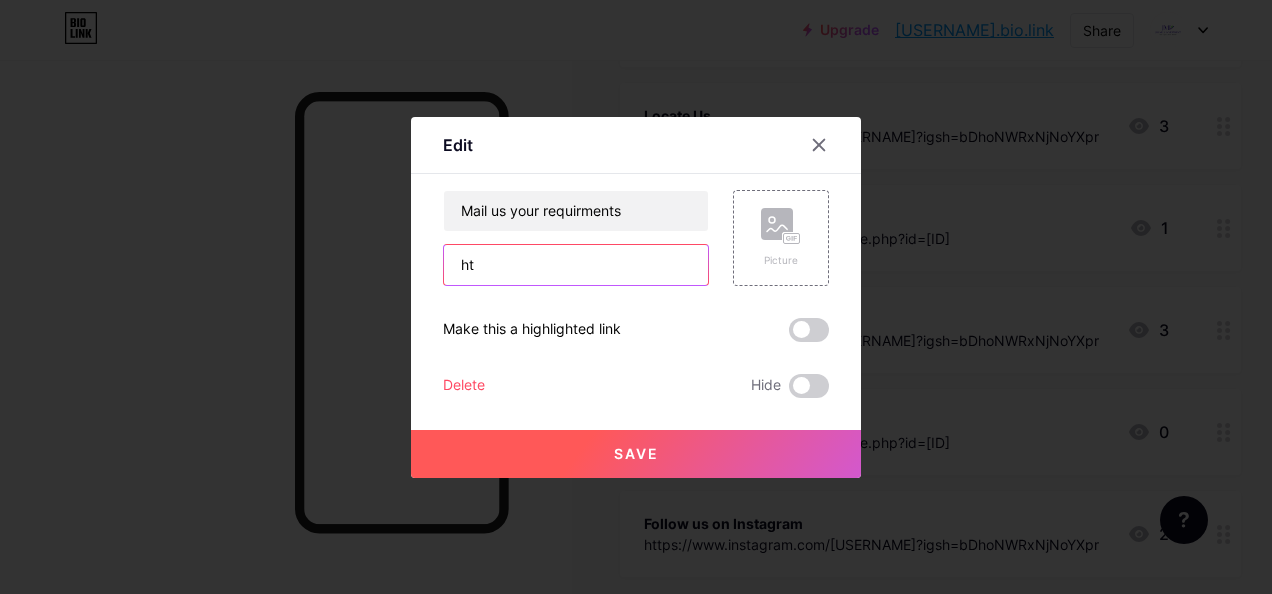 type on "h" 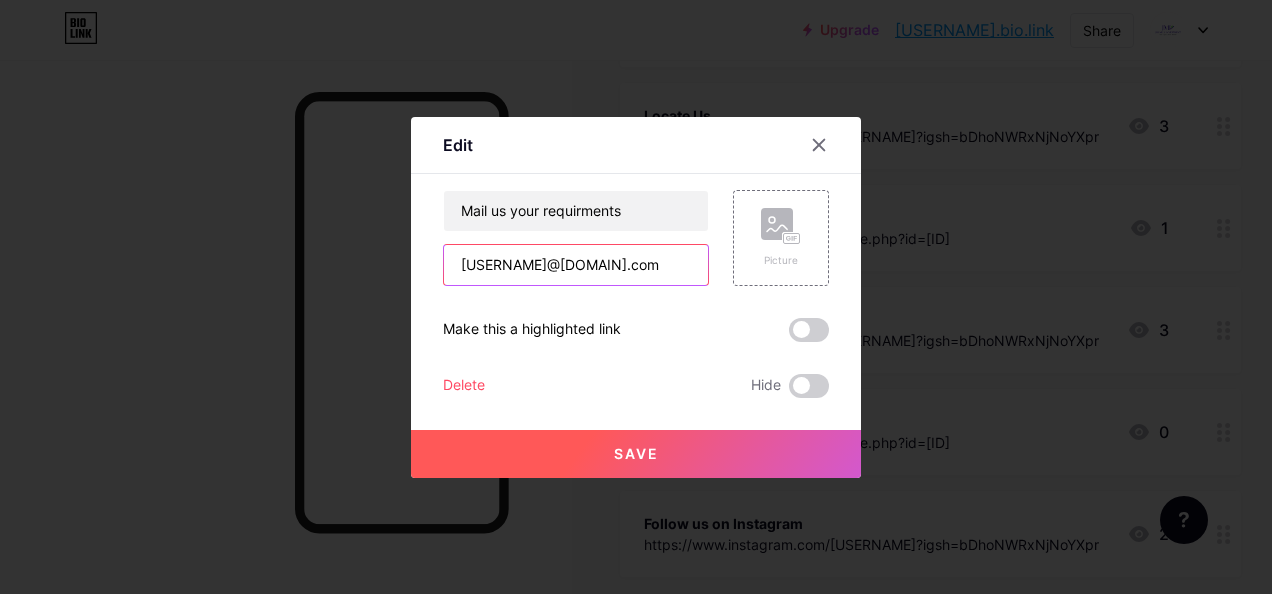 click on "[USERNAME]@[DOMAIN].com" at bounding box center (576, 265) 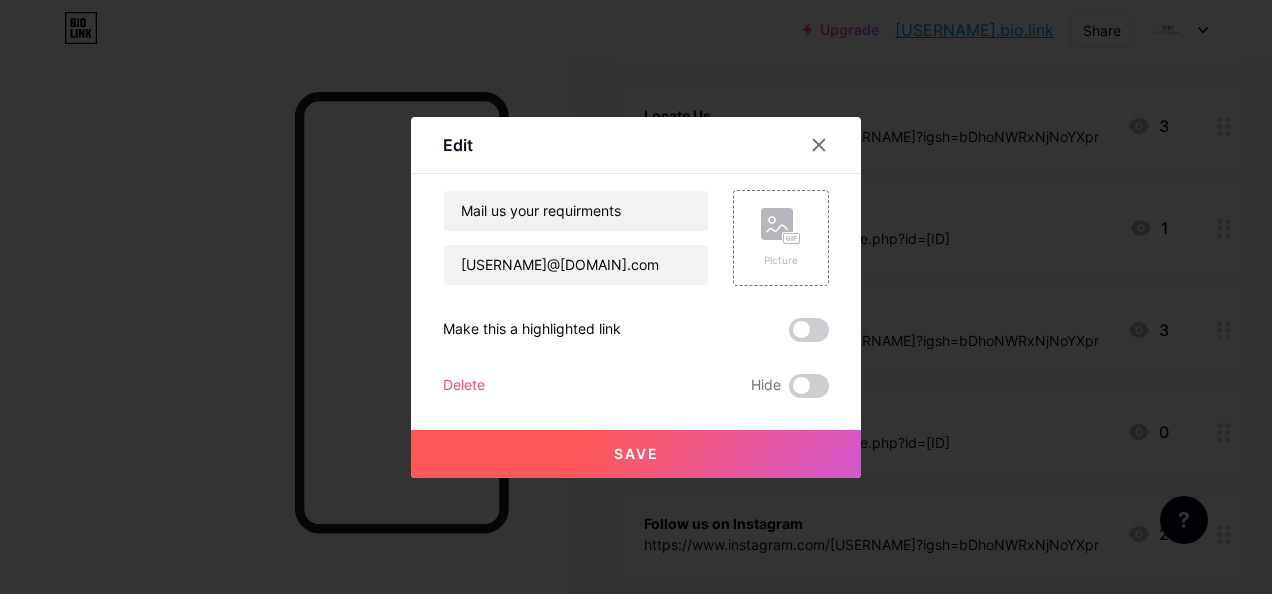 click on "Save" at bounding box center (636, 453) 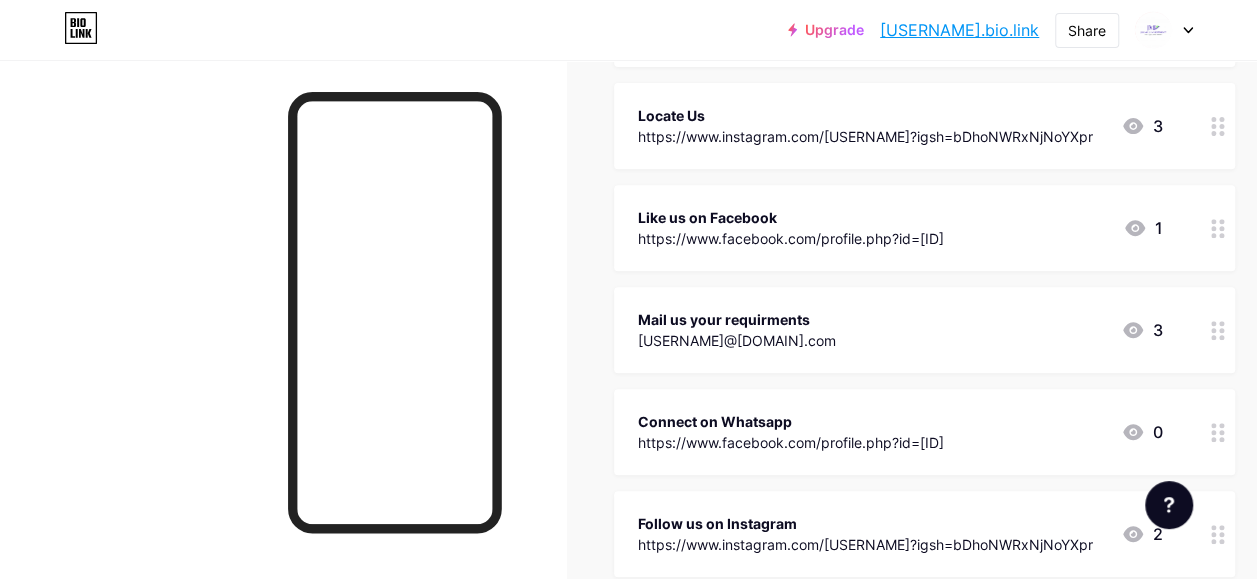 click at bounding box center [1218, 126] 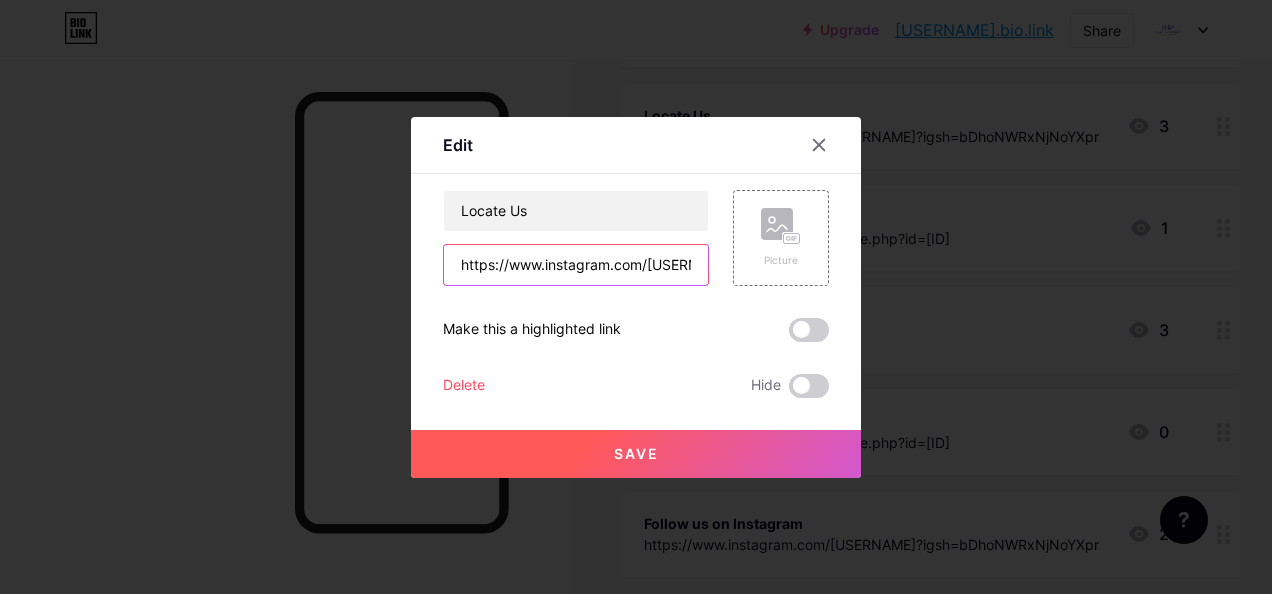click on "https://www.instagram.com/[USERNAME]?igsh=bDhoNWRxNjNoYXpr" at bounding box center [576, 265] 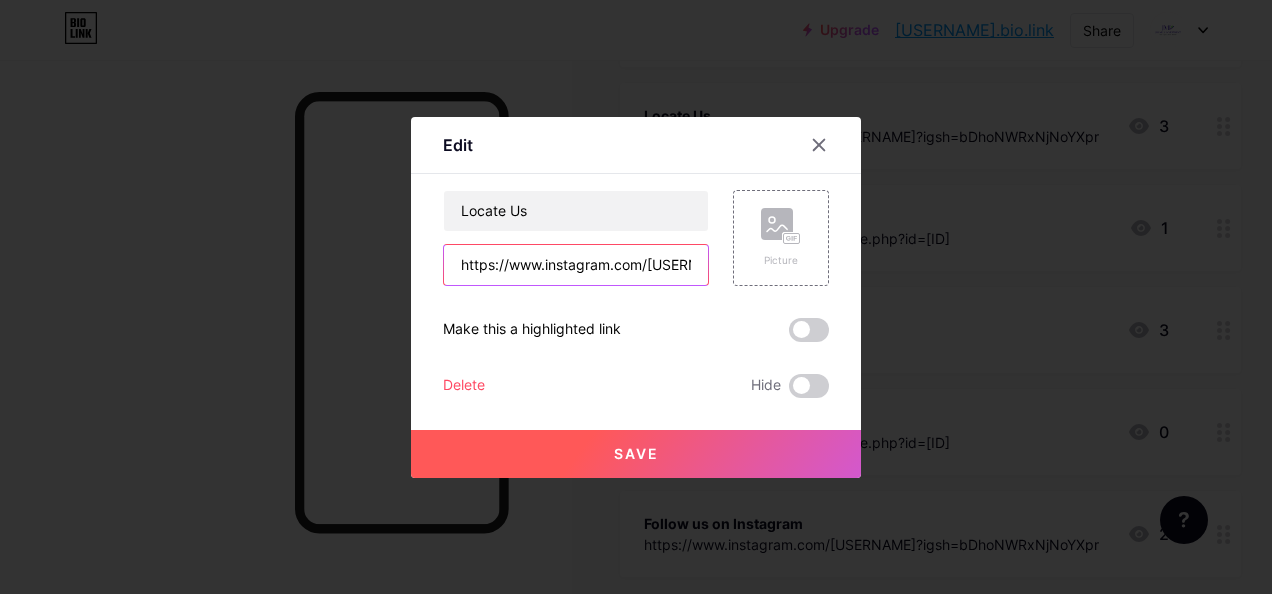 drag, startPoint x: 684, startPoint y: 261, endPoint x: 423, endPoint y: 247, distance: 261.3752 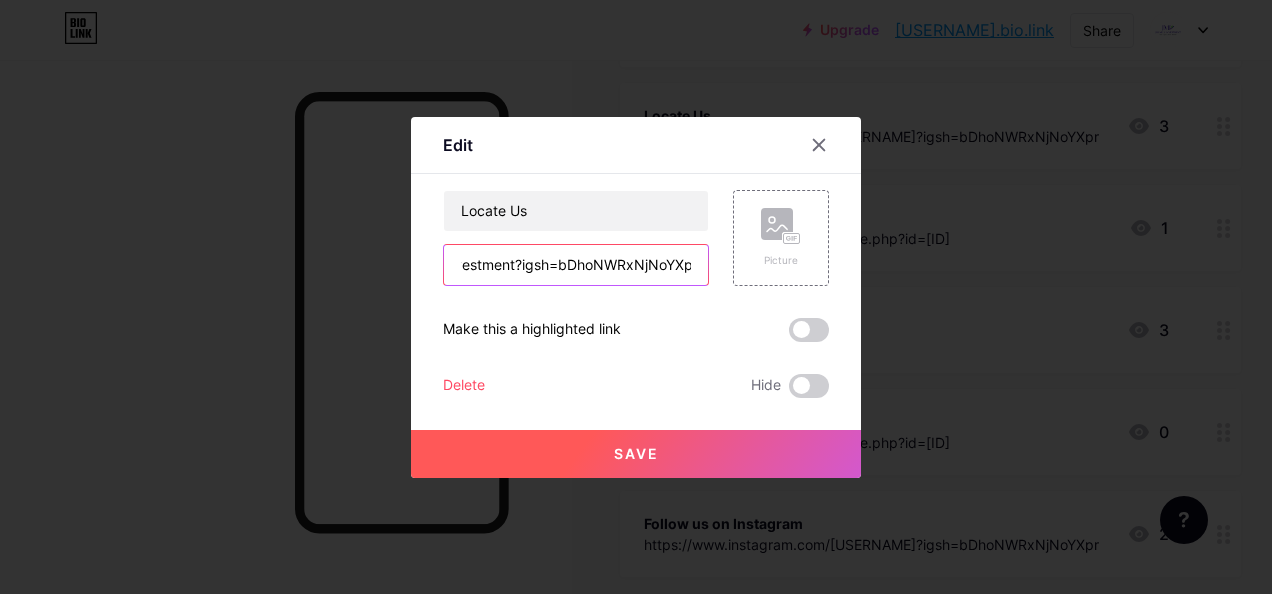 scroll, scrollTop: 0, scrollLeft: 0, axis: both 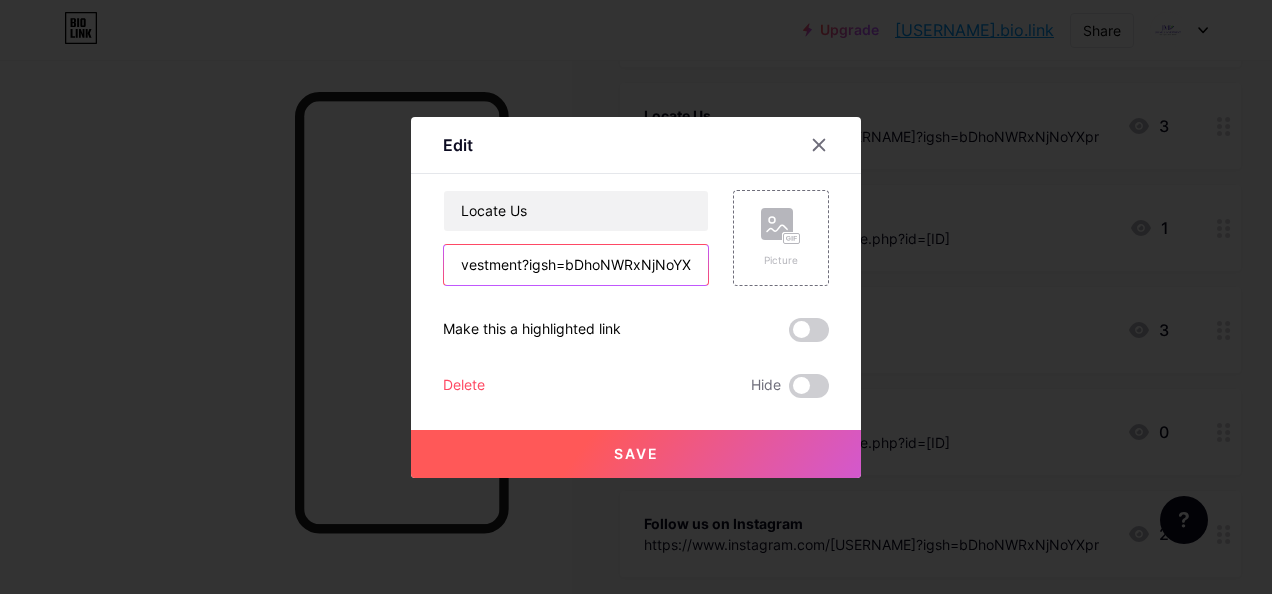 drag, startPoint x: 684, startPoint y: 263, endPoint x: 365, endPoint y: 257, distance: 319.05643 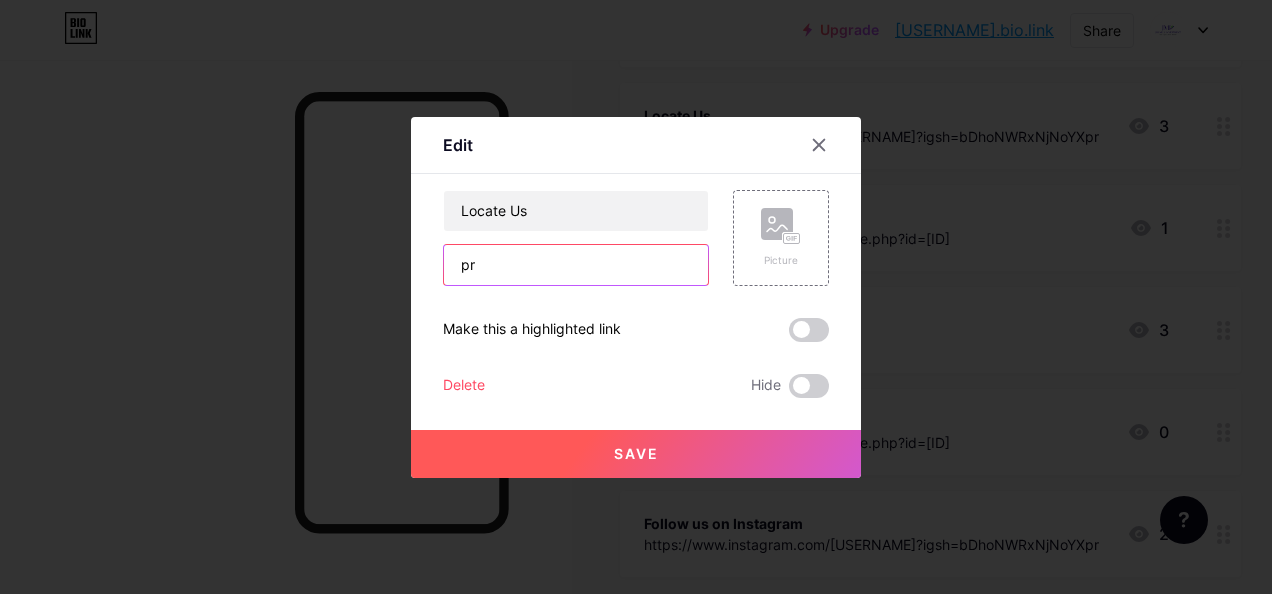 type on "p" 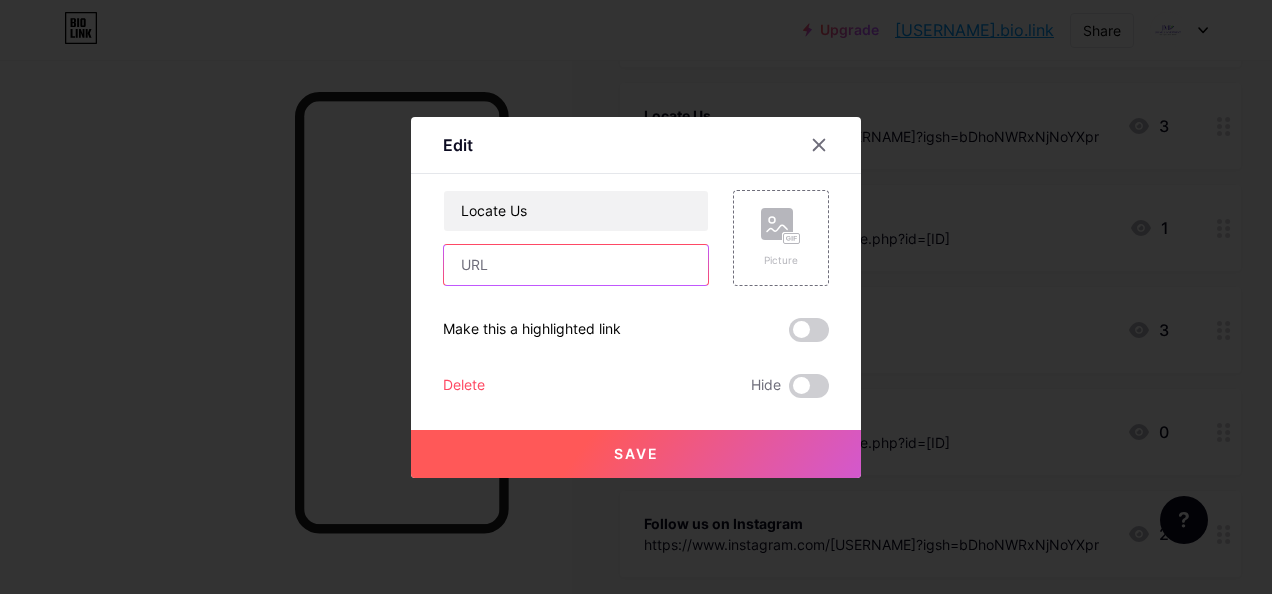 paste on "https://www.google.co.in/maps/search/[ADDRESS]" 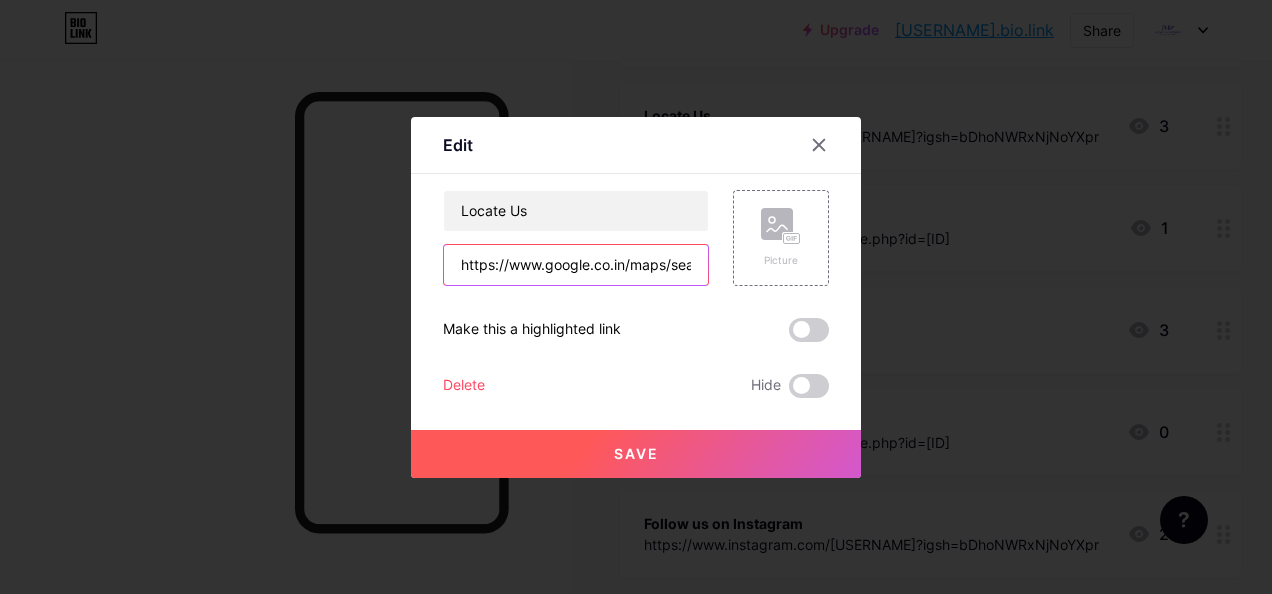 scroll, scrollTop: 0, scrollLeft: 586, axis: horizontal 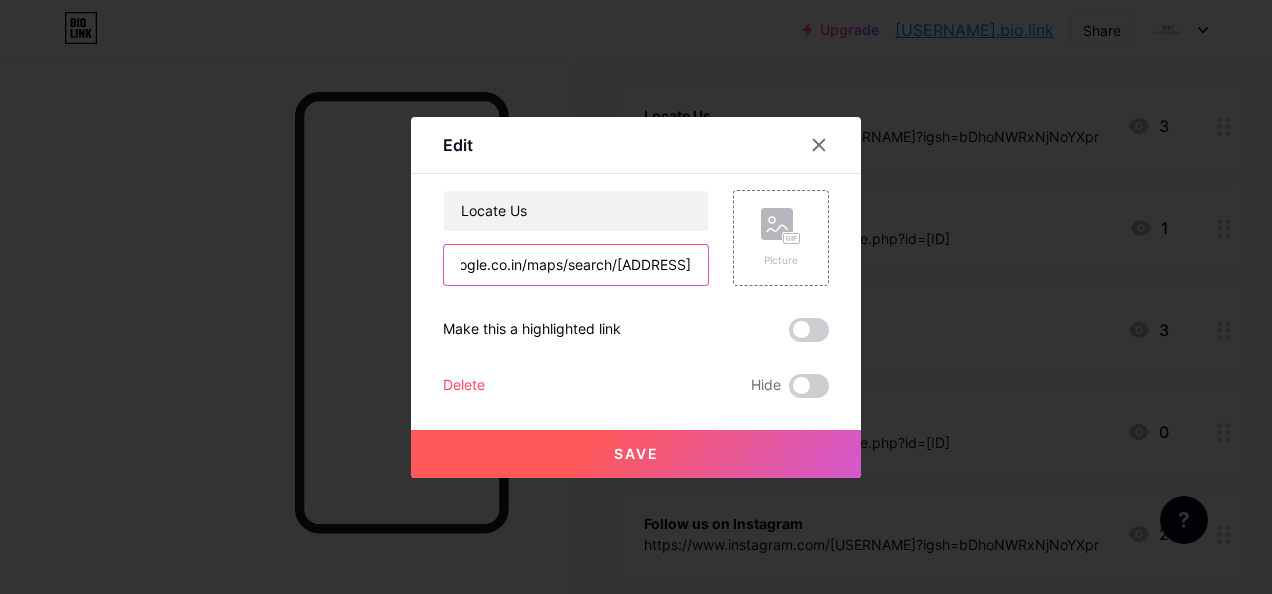 type on "https://www.google.co.in/maps/search/[ADDRESS]" 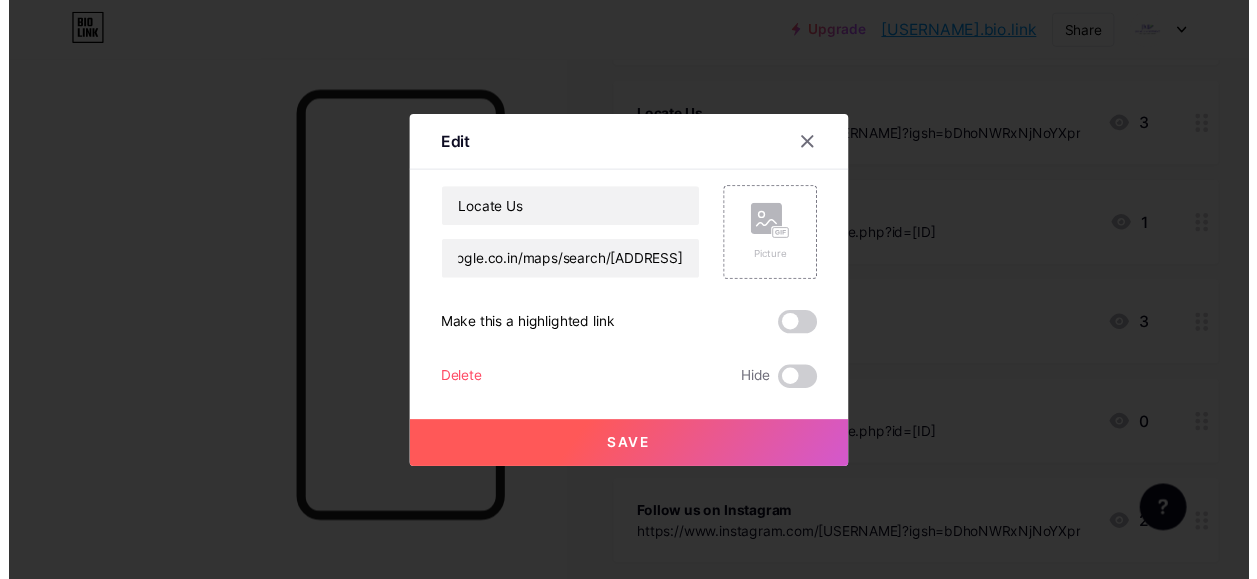 scroll, scrollTop: 0, scrollLeft: 0, axis: both 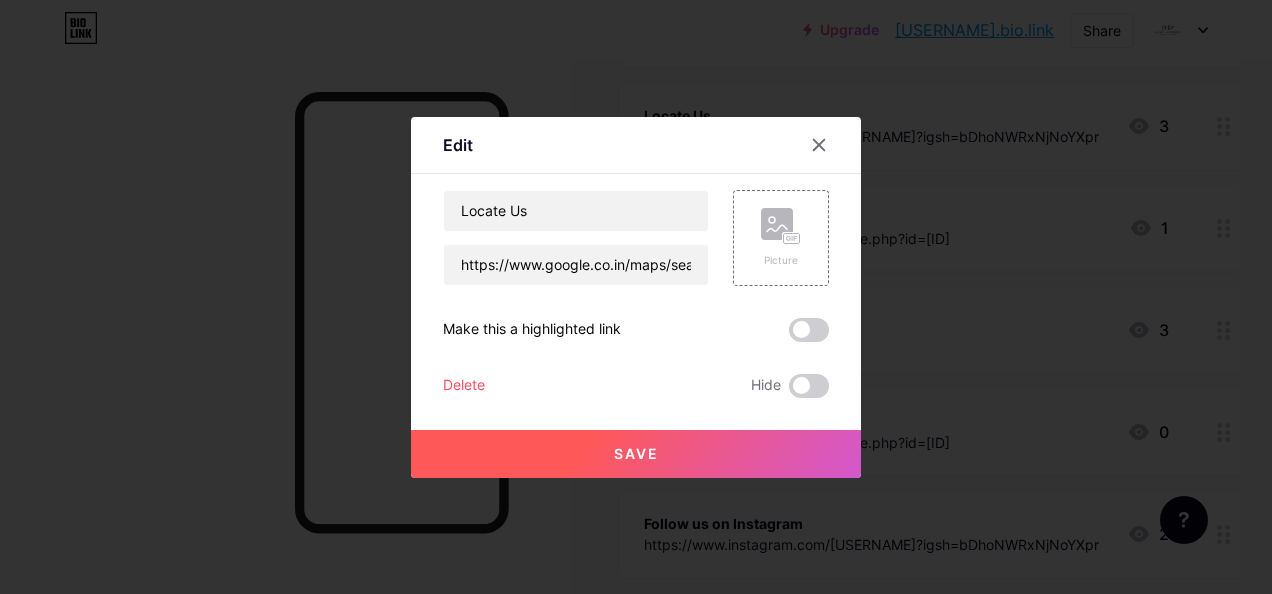 click on "Save" at bounding box center [636, 453] 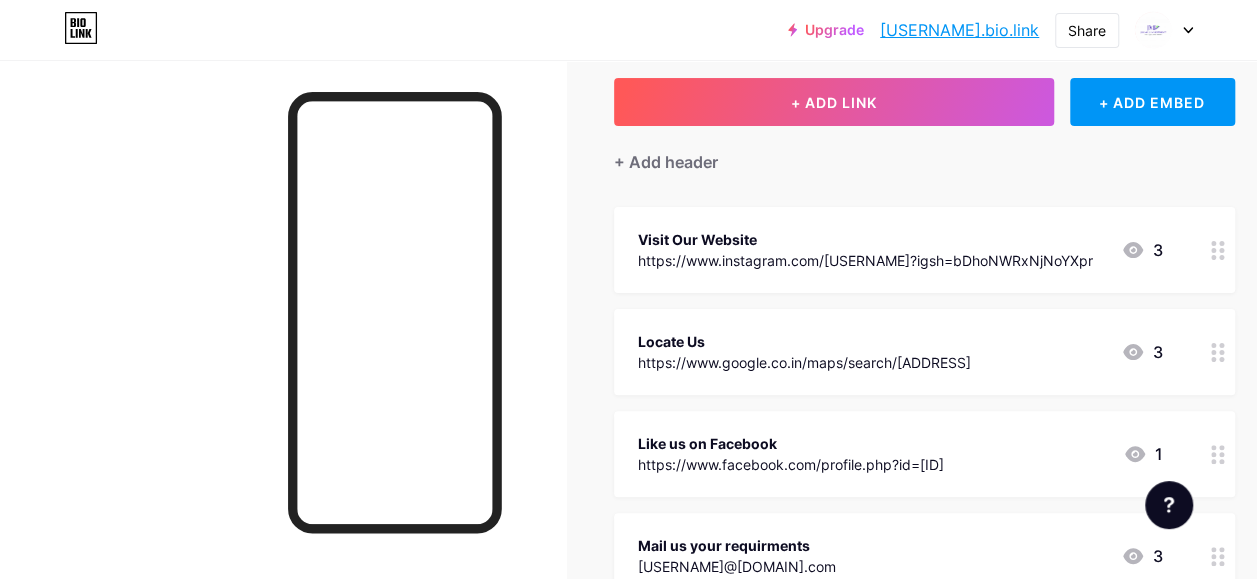 scroll, scrollTop: 117, scrollLeft: 0, axis: vertical 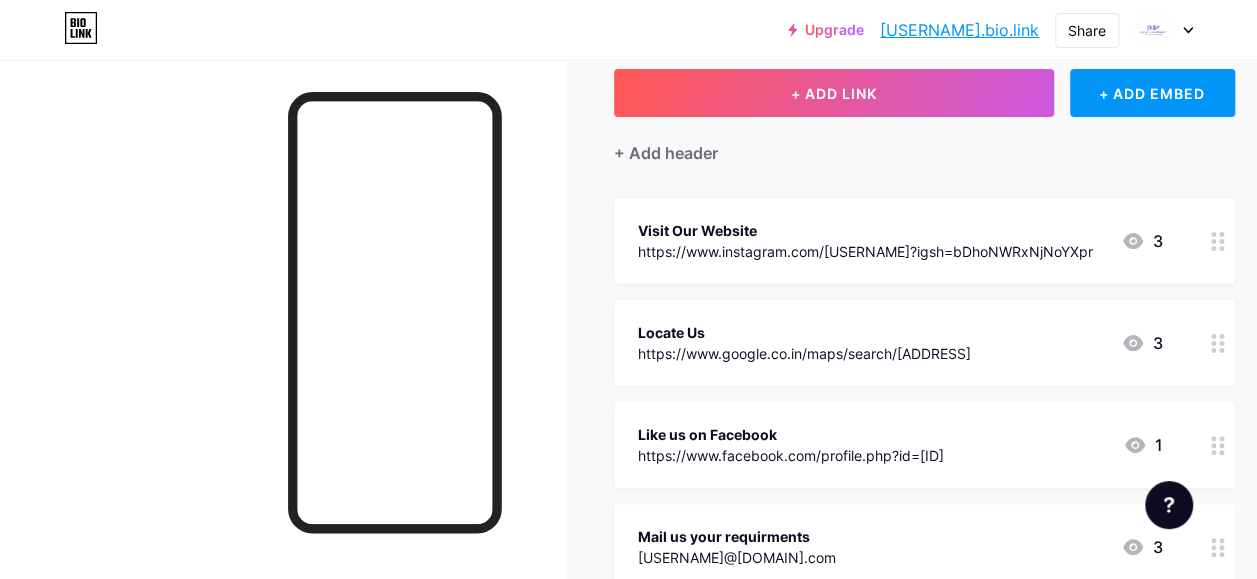 click on "Locate Us
https://www.google.co.in/maps/search/[ADDRESS]
3" at bounding box center [924, 343] 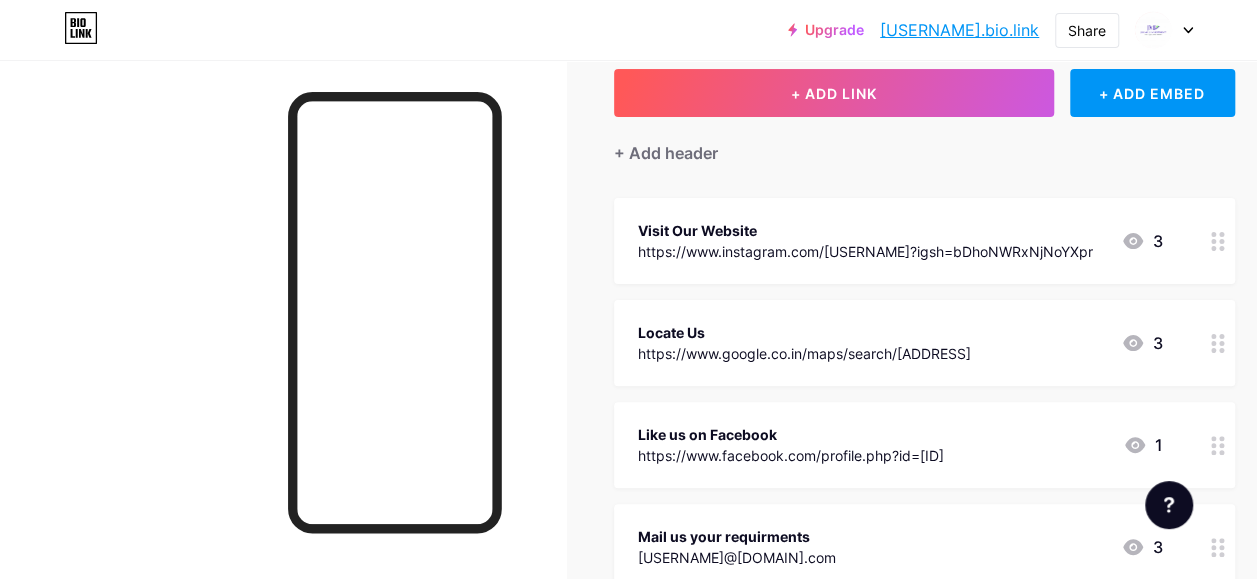 click on "Locate Us
https://www.google.co.in/maps/search/[ADDRESS]" at bounding box center (804, 343) 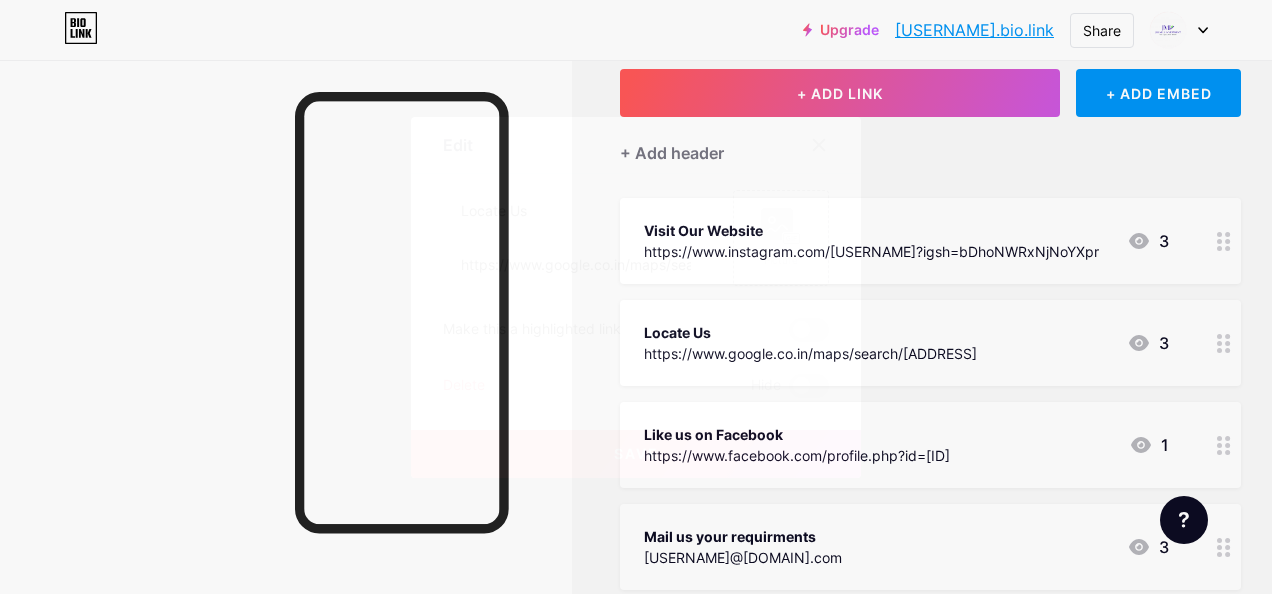 click on "Save" at bounding box center (636, 454) 